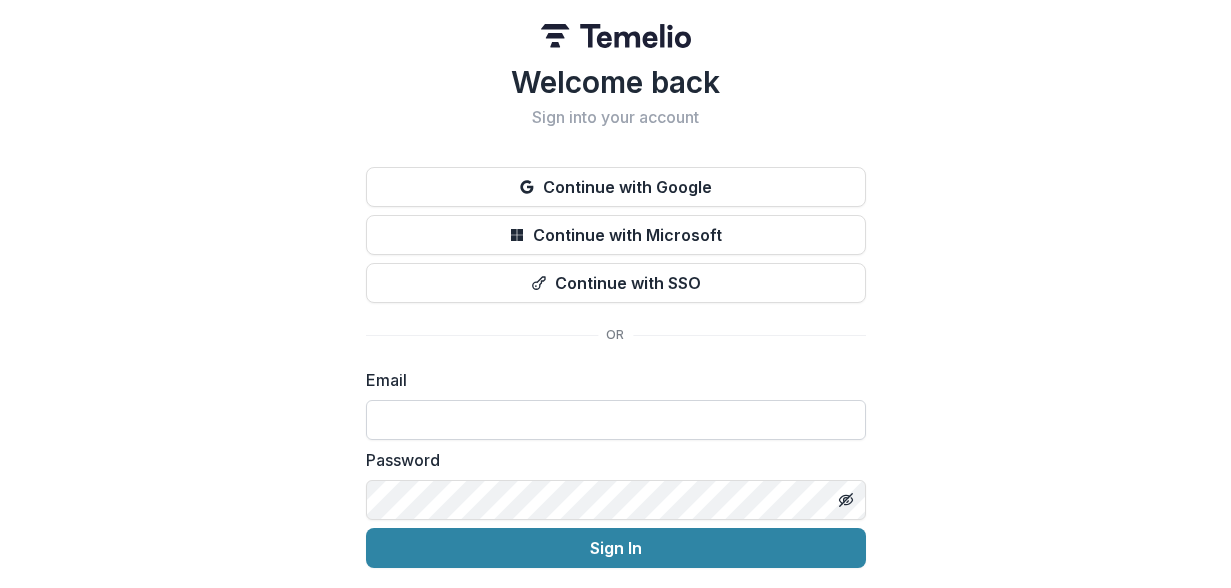 scroll, scrollTop: 0, scrollLeft: 0, axis: both 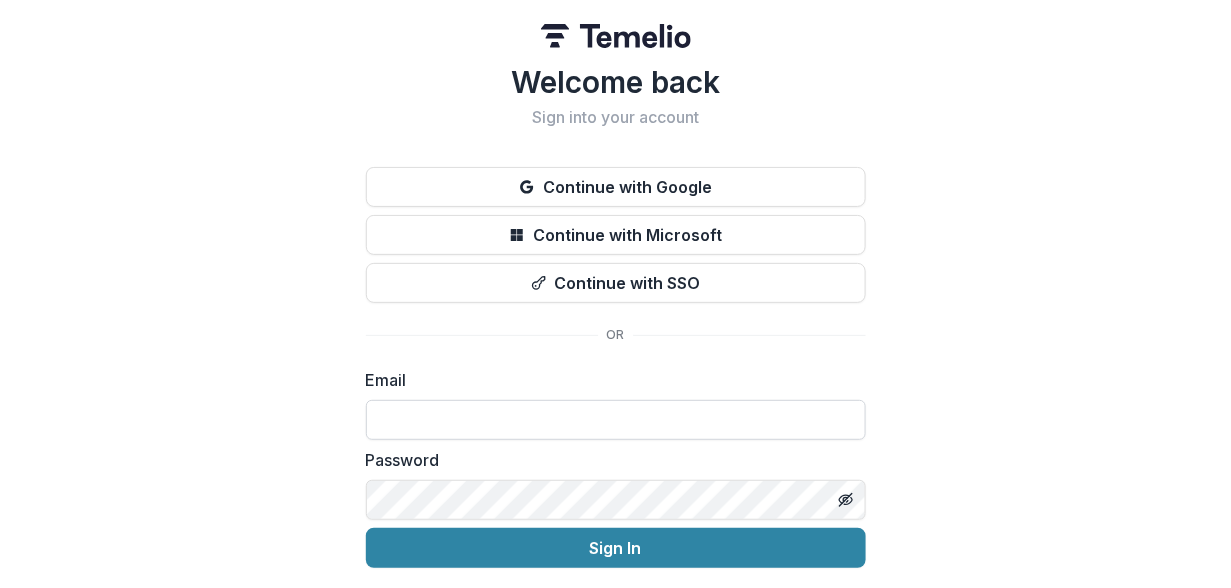 click at bounding box center (616, 420) 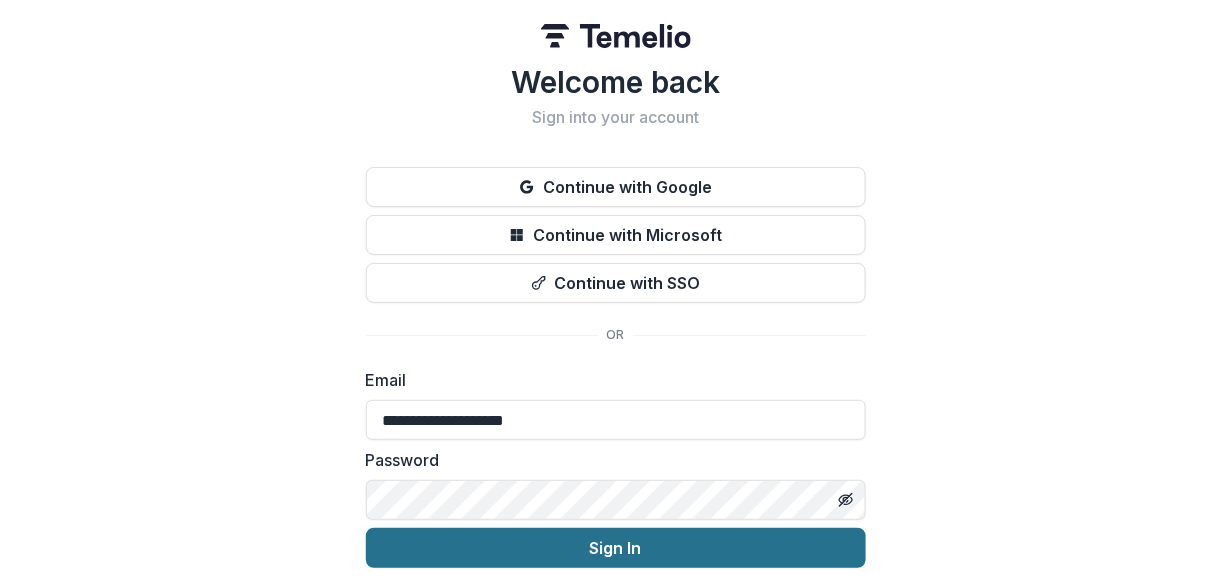 click on "Sign In" at bounding box center [616, 548] 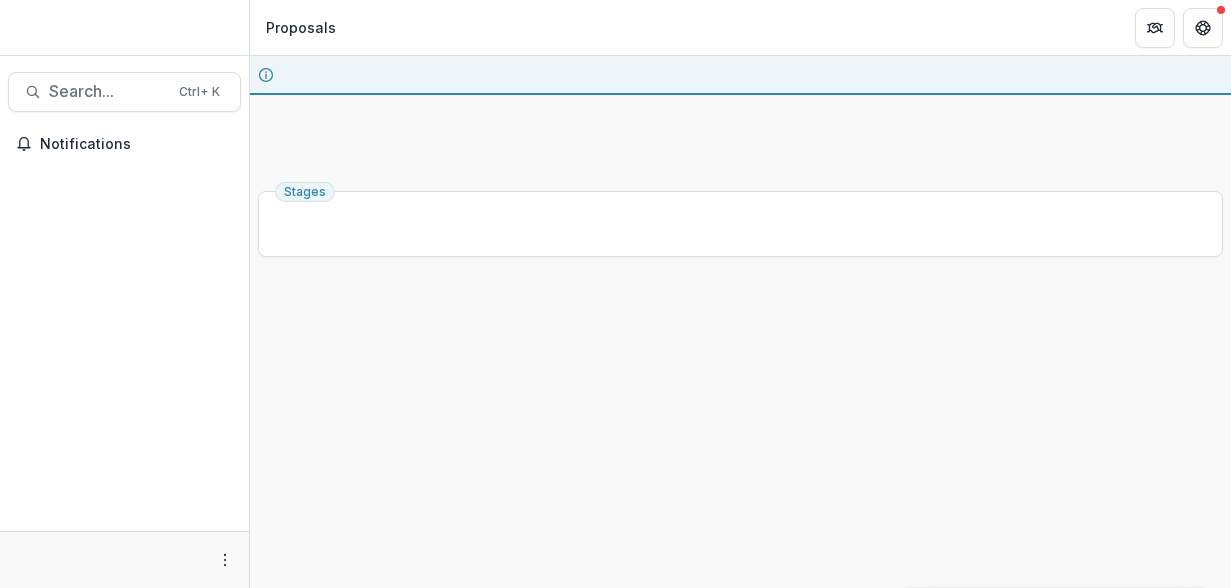scroll, scrollTop: 0, scrollLeft: 0, axis: both 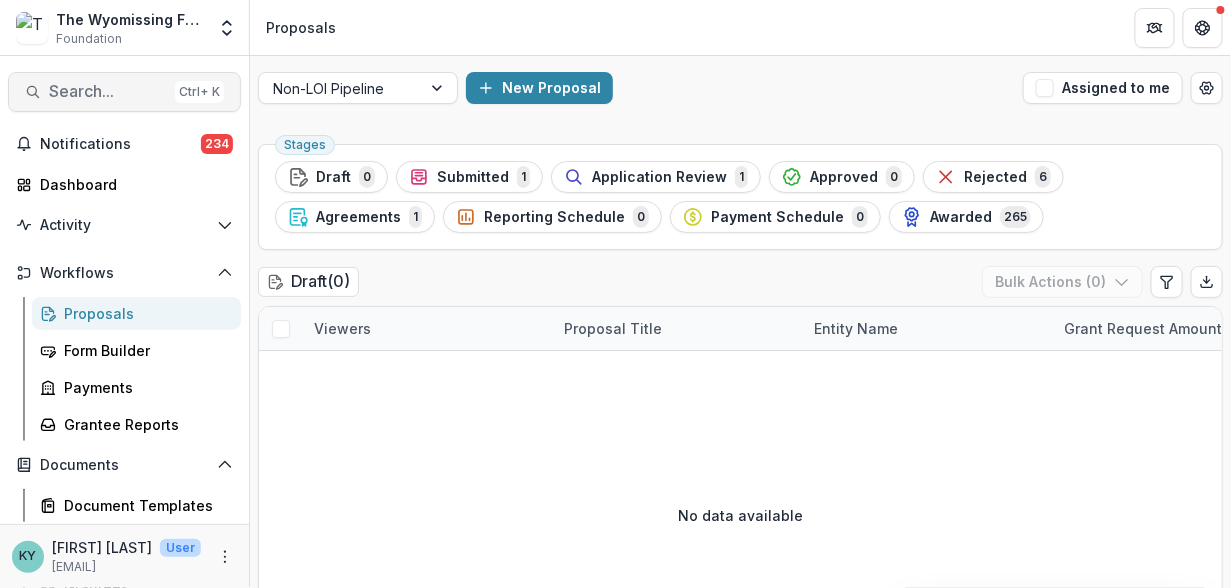 click on "Search..." at bounding box center (108, 91) 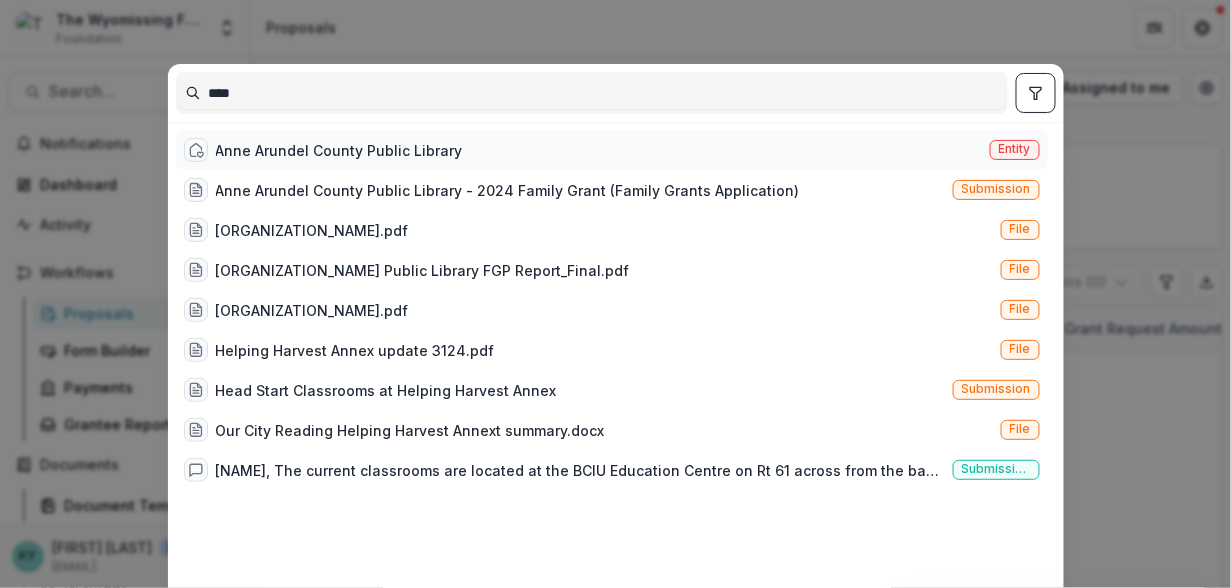 type on "****" 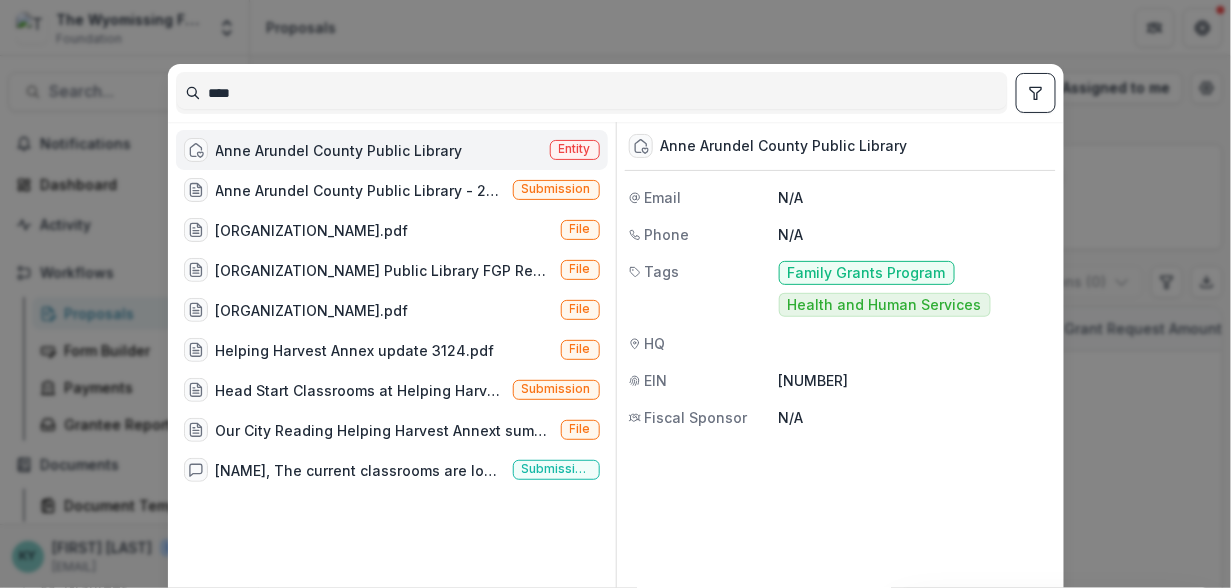 click on "Entity" at bounding box center (575, 149) 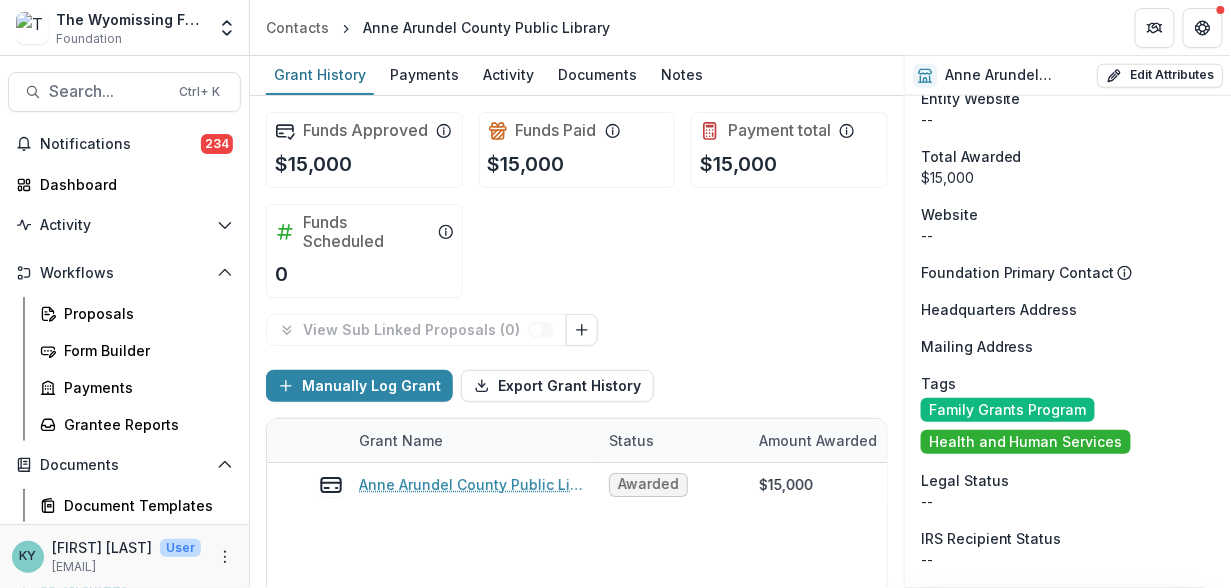 scroll, scrollTop: 500, scrollLeft: 0, axis: vertical 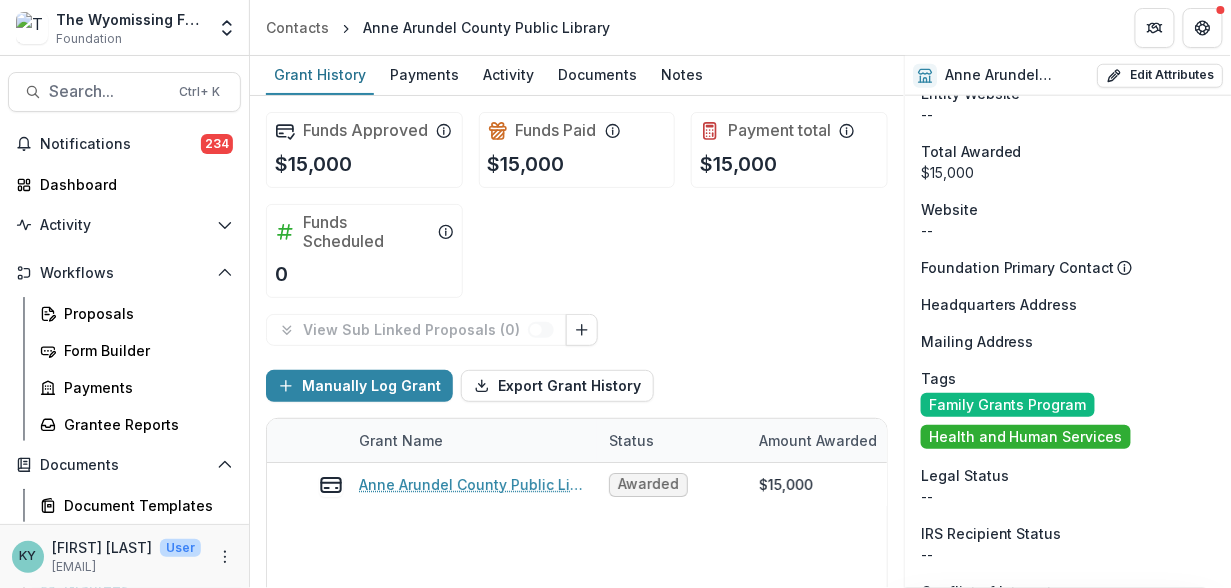 click on "Mailing Address" at bounding box center (977, 341) 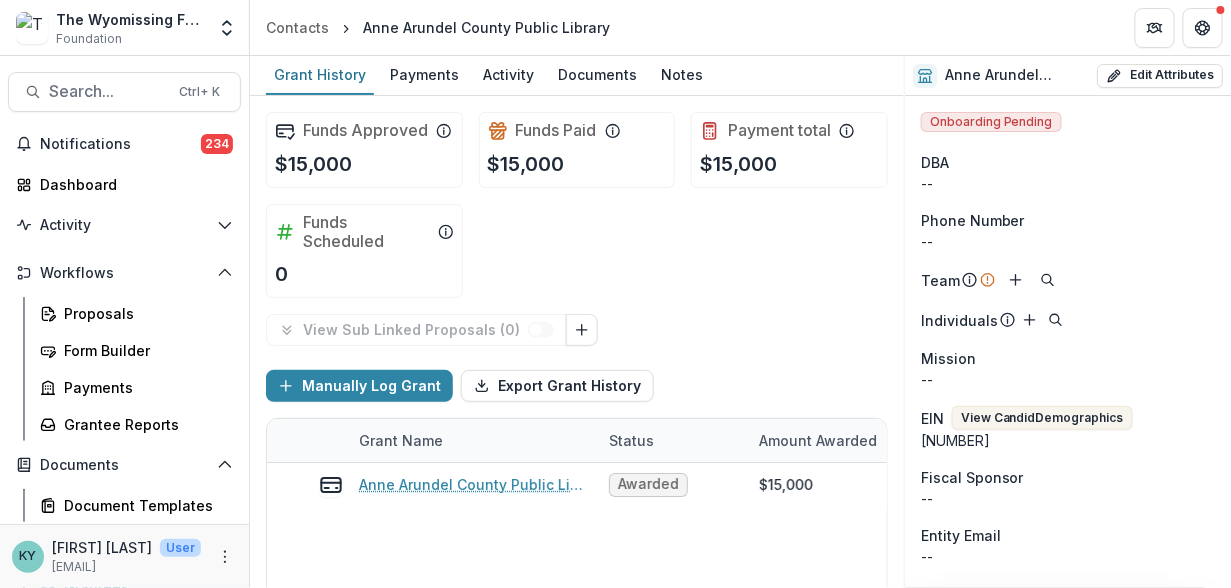 scroll, scrollTop: 500, scrollLeft: 0, axis: vertical 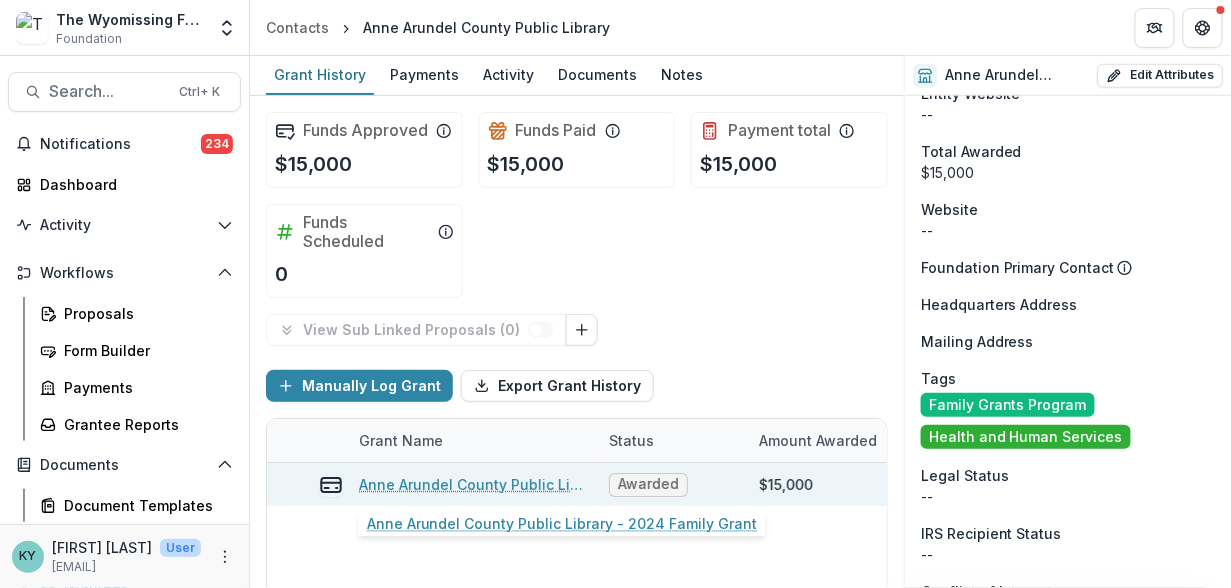 click on "Anne Arundel County Public Library - 2024 Family Grant" at bounding box center [472, 484] 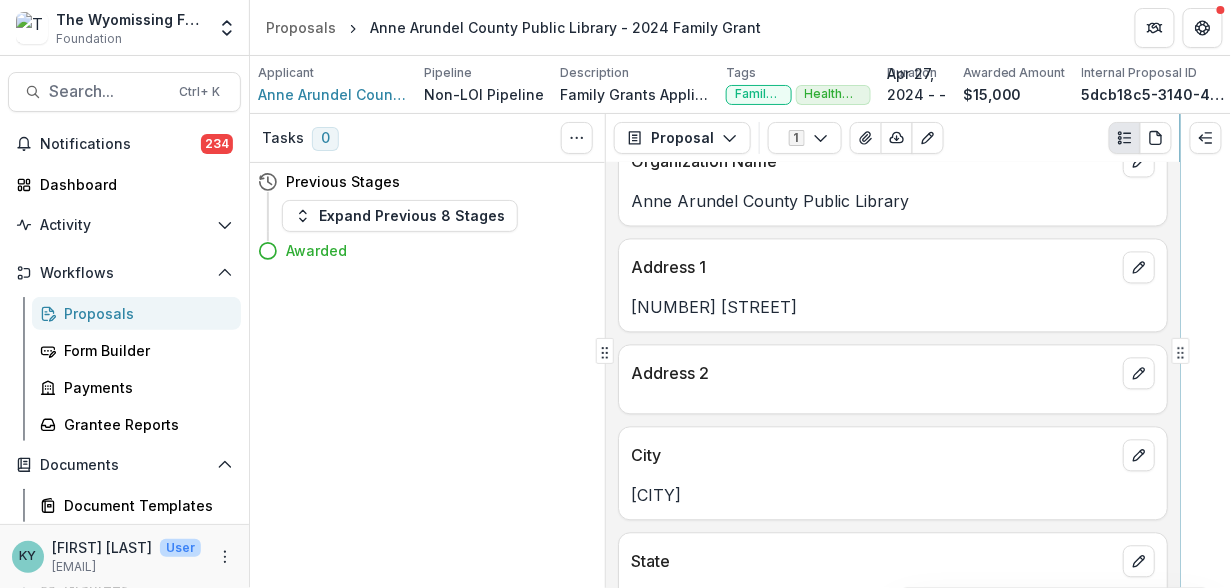 scroll, scrollTop: 1123, scrollLeft: 0, axis: vertical 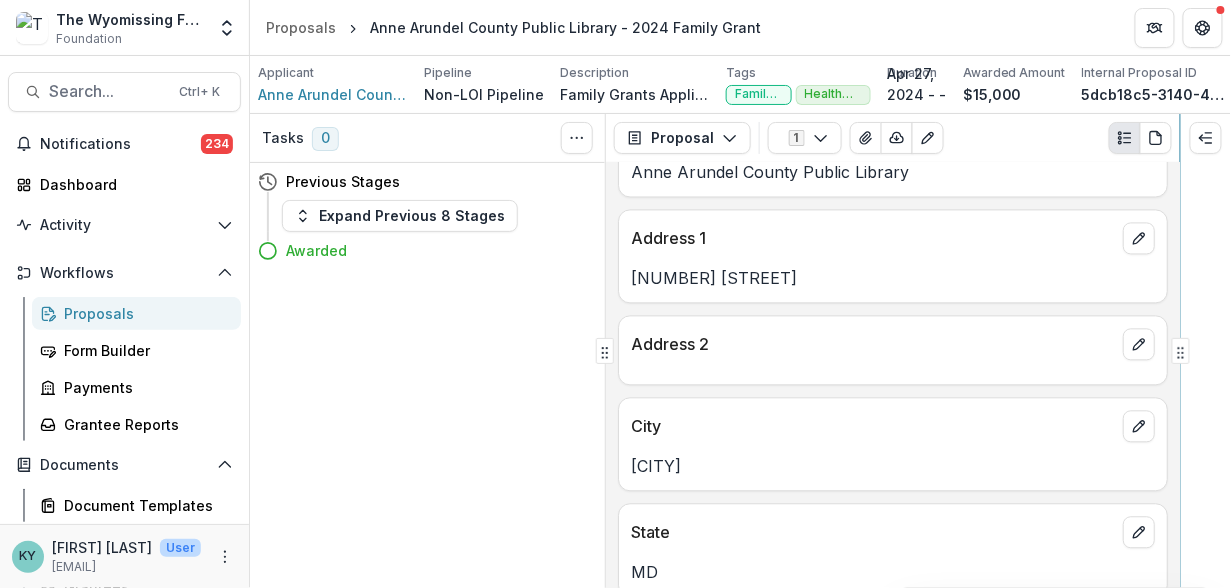 click on "**********" at bounding box center (740, 351) 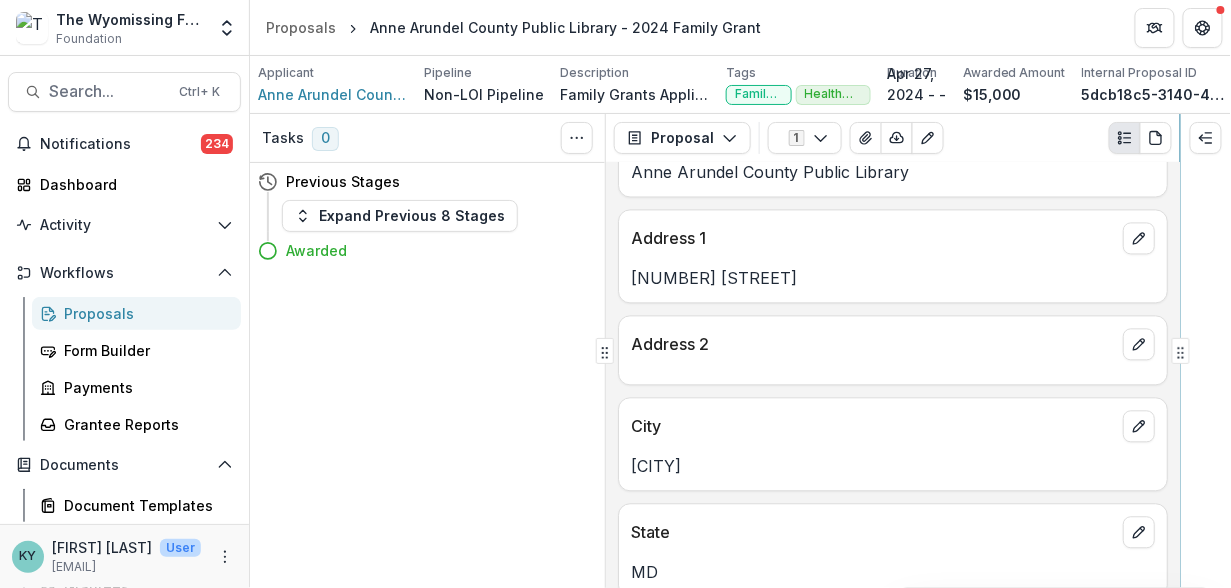 scroll, scrollTop: 1280, scrollLeft: 0, axis: vertical 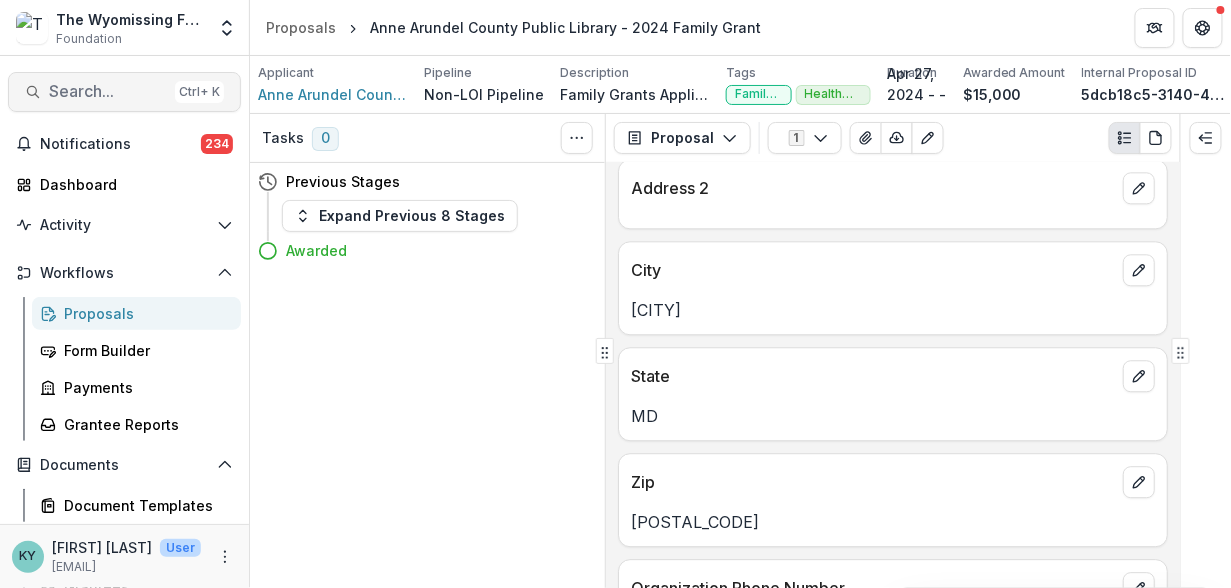 click on "Search..." at bounding box center [108, 91] 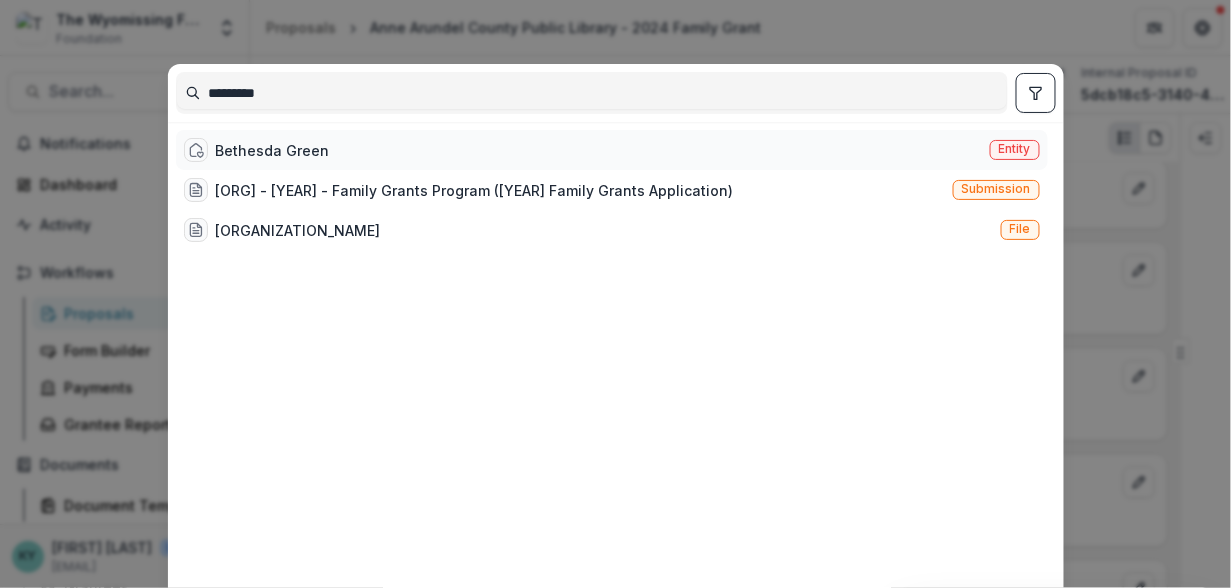 type on "********" 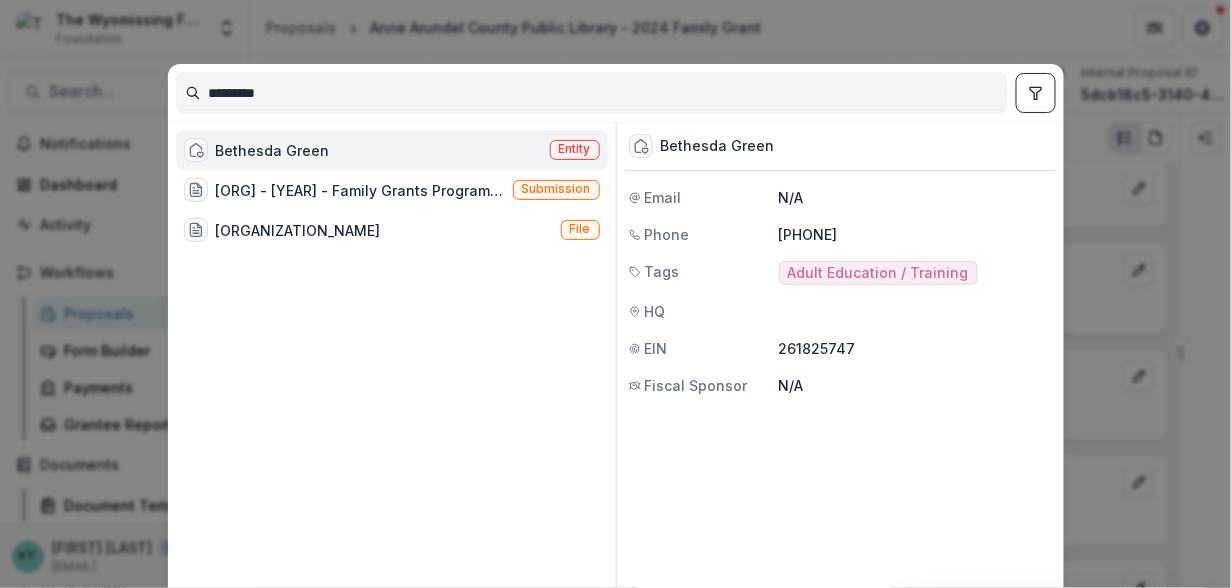 click on "Entity" at bounding box center [575, 150] 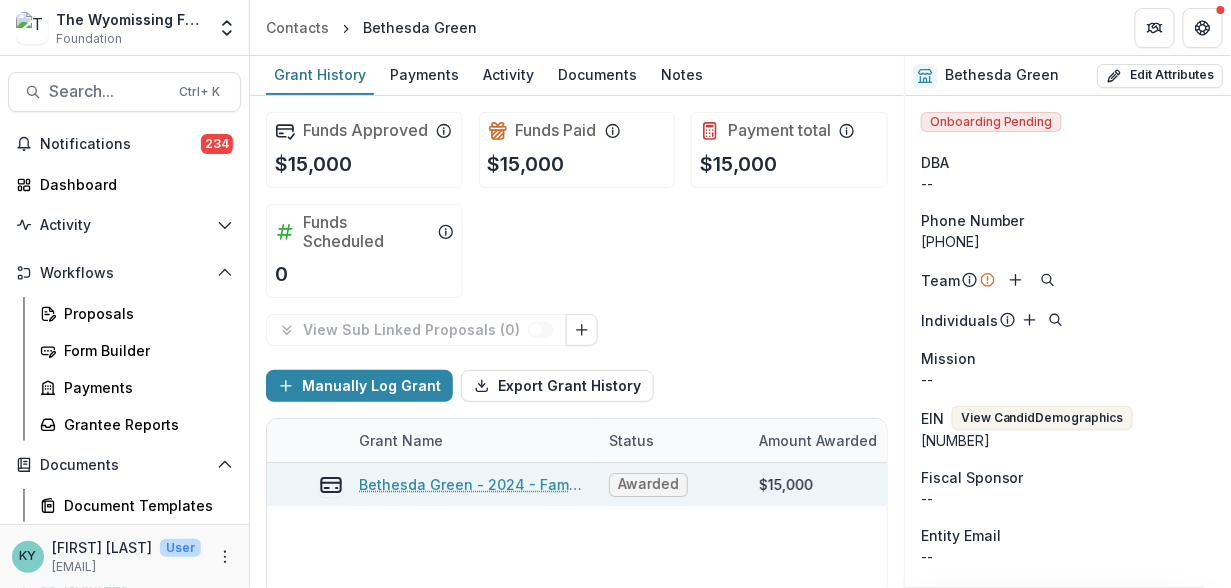 click on "Bethesda Green - 2024 - Family Grants Program" at bounding box center (472, 484) 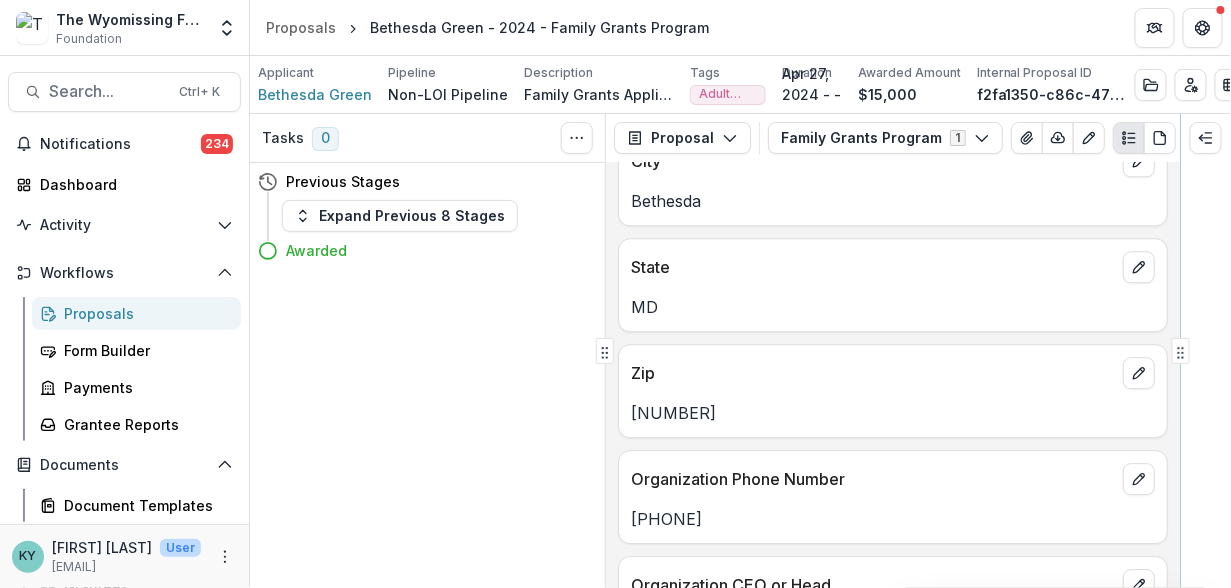 scroll, scrollTop: 0, scrollLeft: 0, axis: both 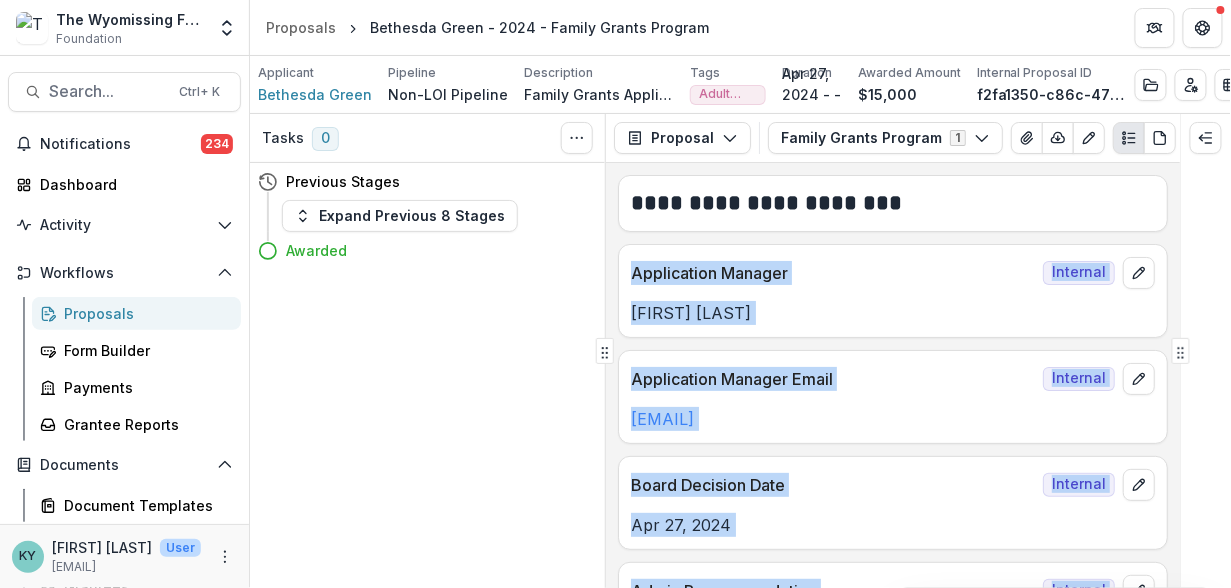 drag, startPoint x: 1175, startPoint y: 187, endPoint x: 1208, endPoint y: 317, distance: 134.12308 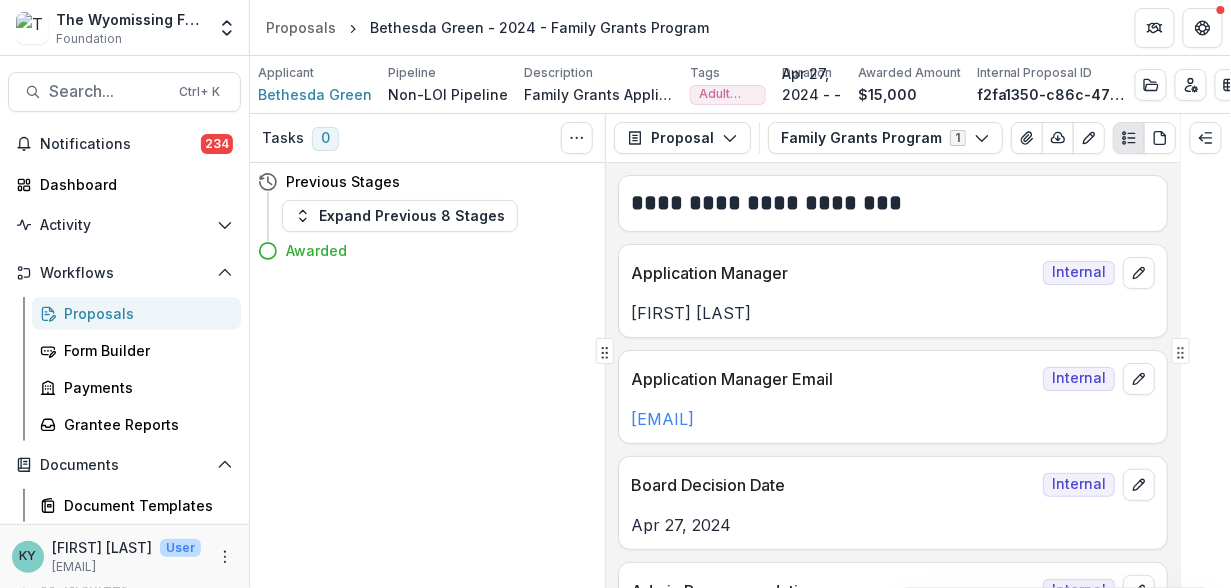click on "Tasks 0 Show Cancelled Tasks Previous Stages Expand Previous 8 Stages Awarded" at bounding box center (427, 351) 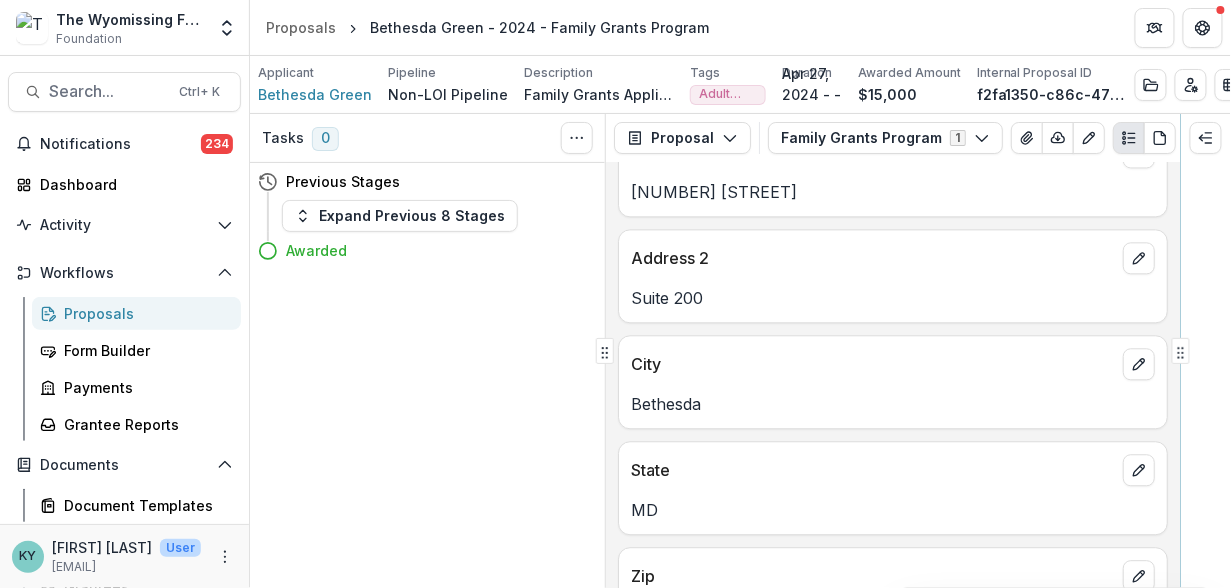 scroll, scrollTop: 1188, scrollLeft: 0, axis: vertical 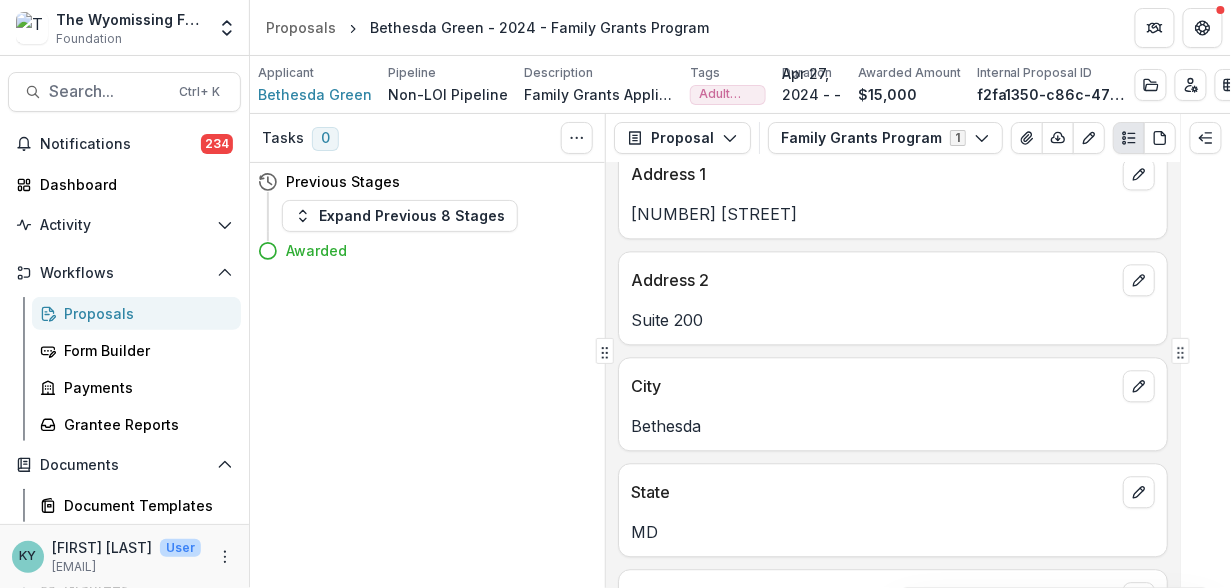 click on "**********" at bounding box center [893, 375] 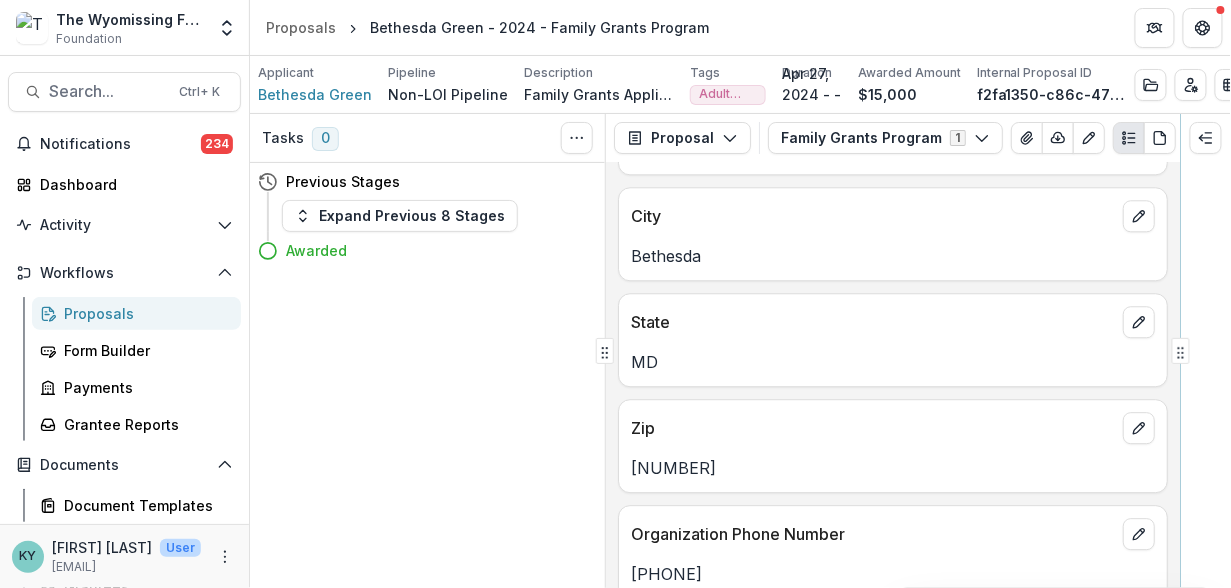 scroll, scrollTop: 1325, scrollLeft: 0, axis: vertical 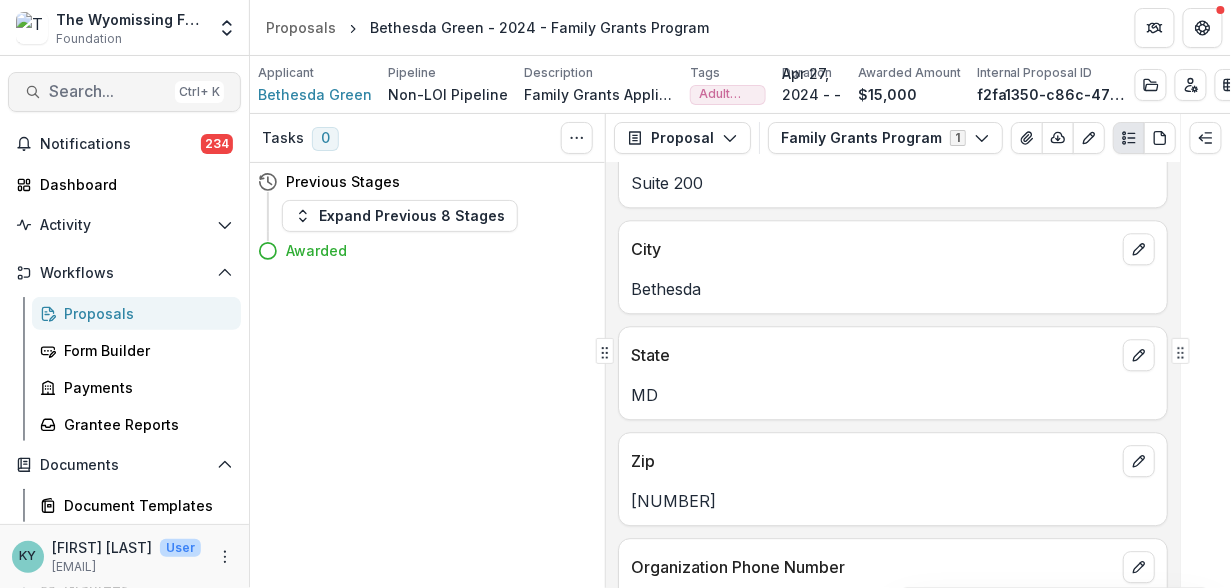 click on "Search... Ctrl  + K" at bounding box center (124, 92) 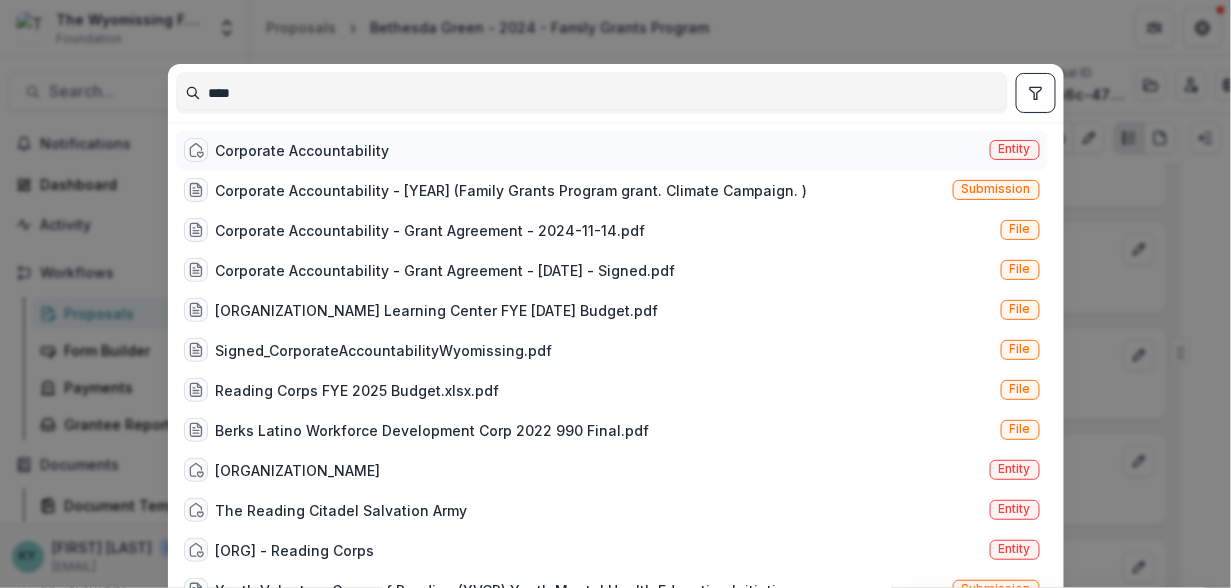 type on "****" 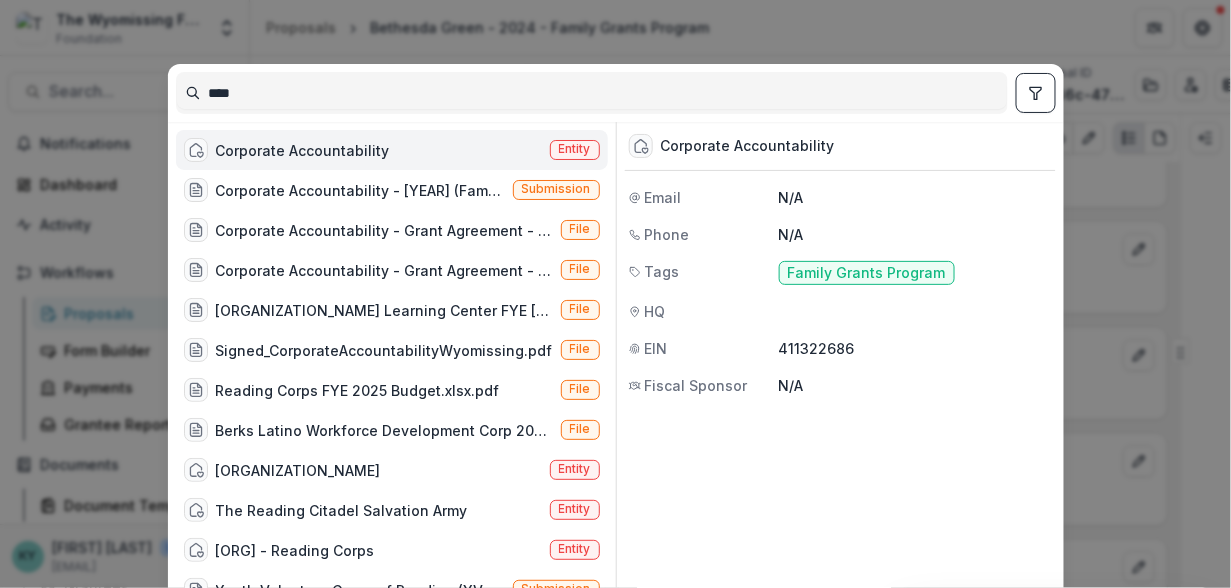 click on "Entity" at bounding box center (575, 150) 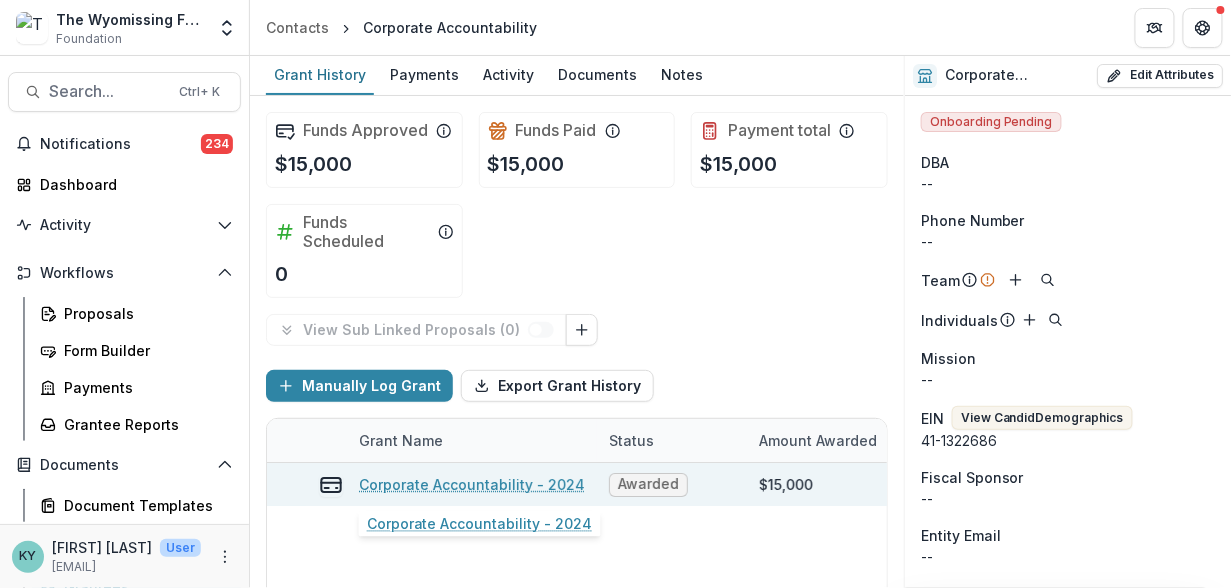 click on "Corporate Accountability - 2024" at bounding box center (472, 484) 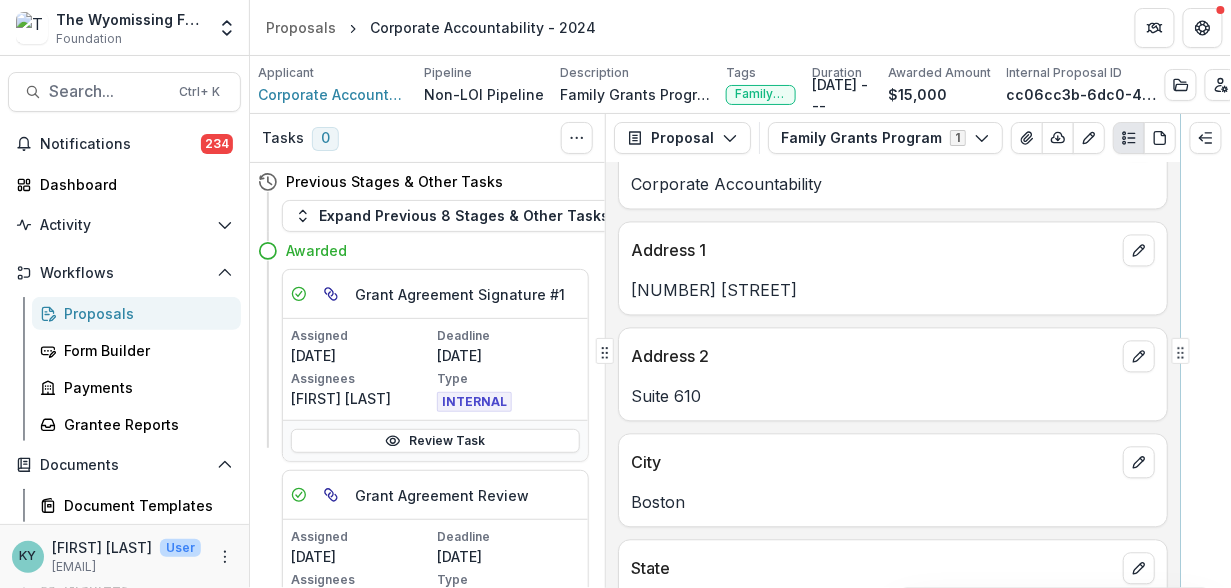 scroll, scrollTop: 1004, scrollLeft: 0, axis: vertical 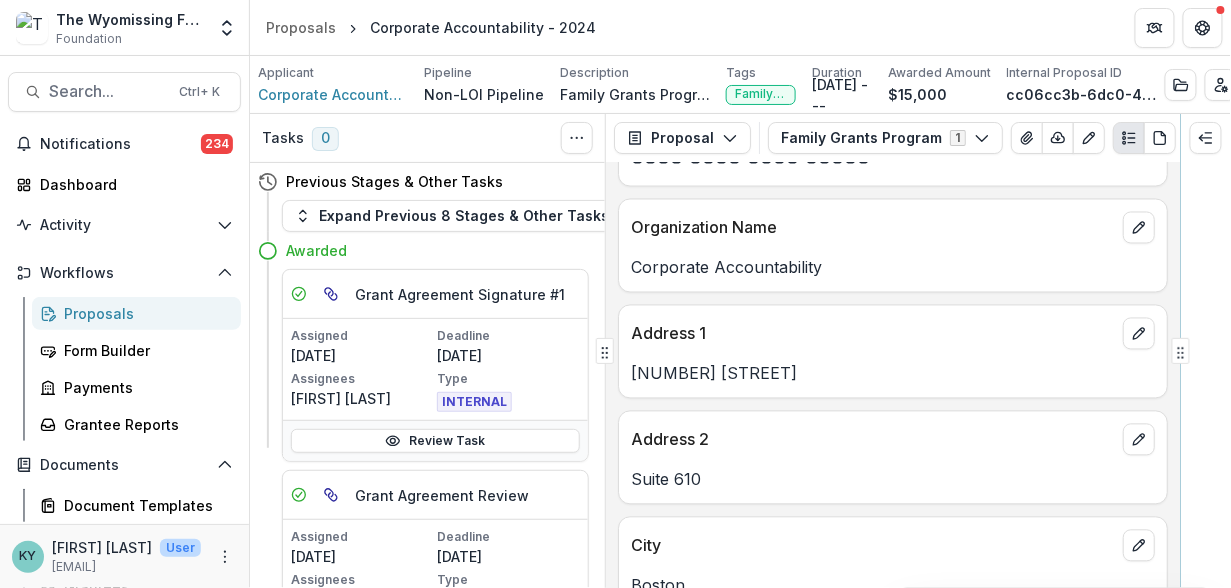 click on "**********" at bounding box center (740, 351) 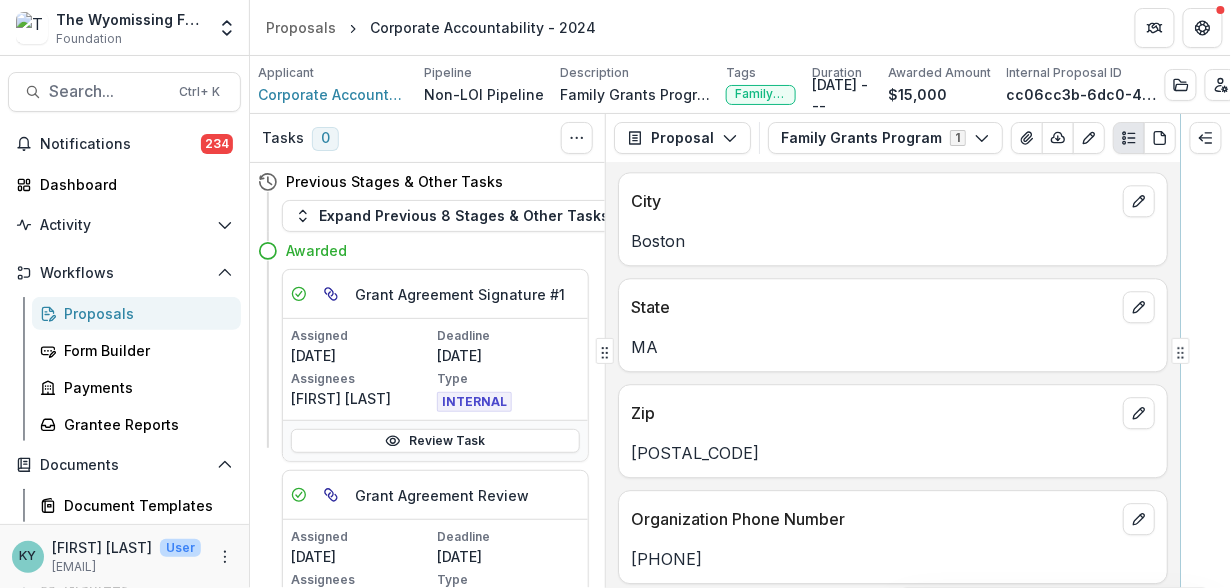 scroll, scrollTop: 1387, scrollLeft: 0, axis: vertical 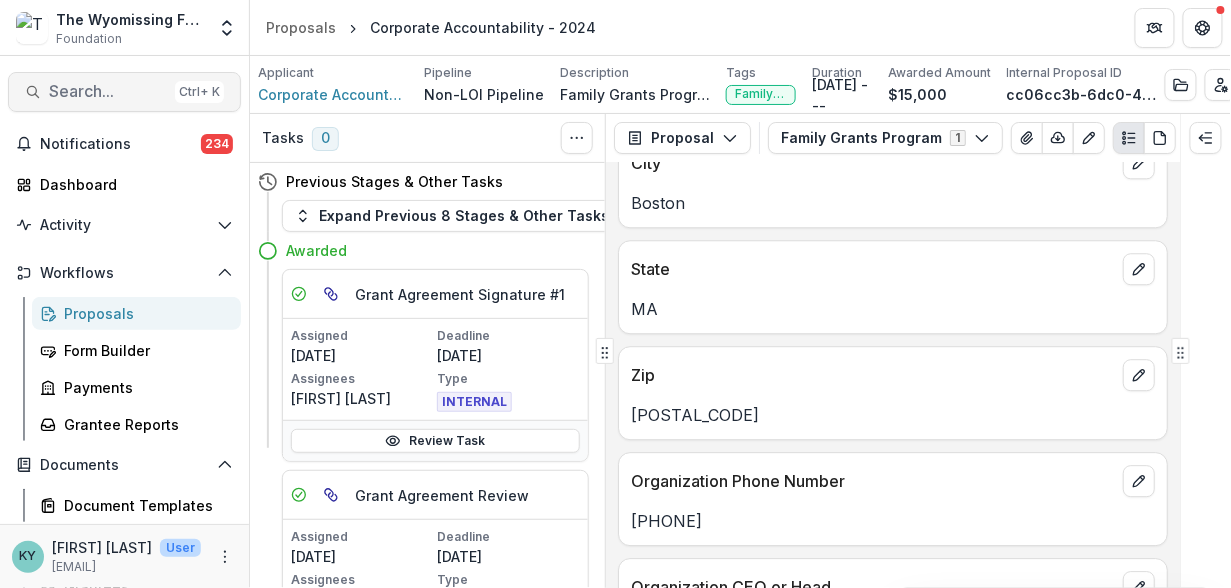 click on "Search... Ctrl  + K" at bounding box center [124, 92] 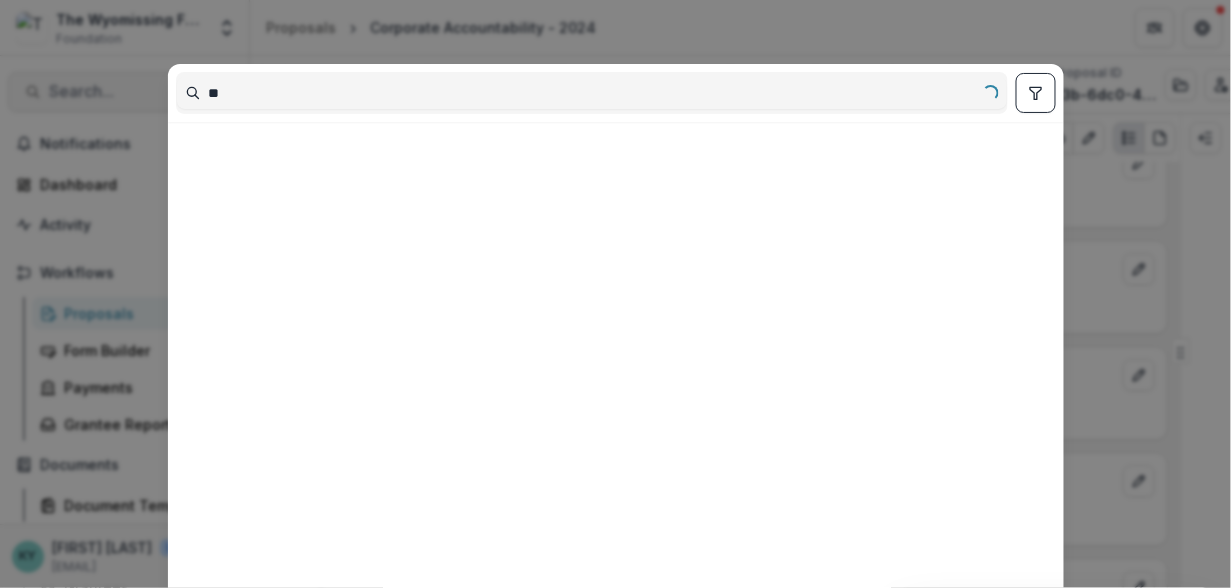 type on "*" 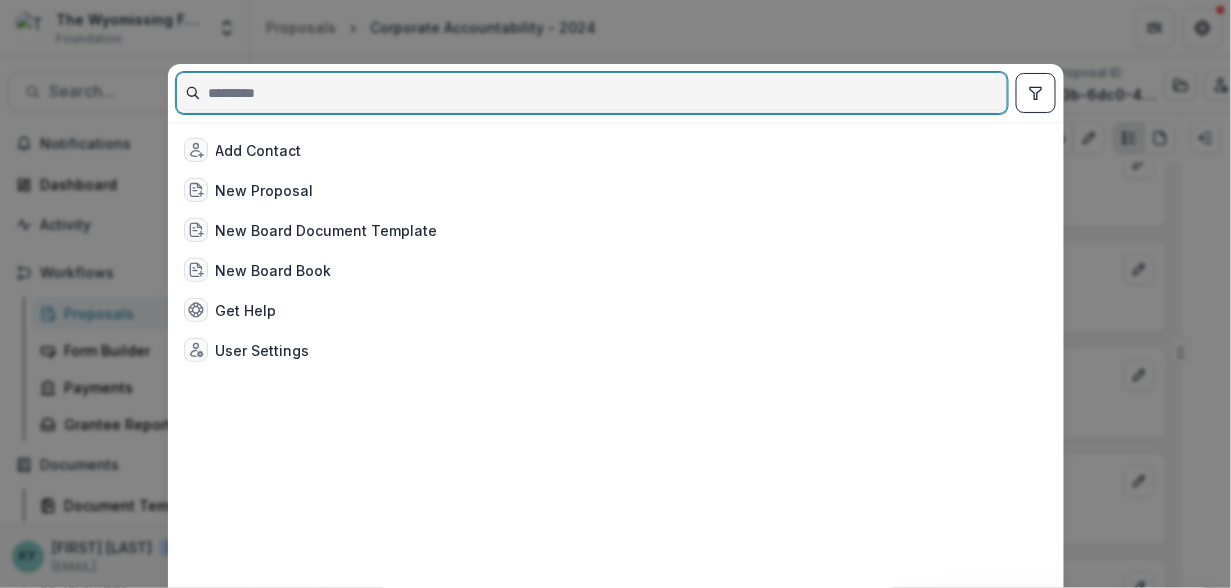 click at bounding box center (592, 93) 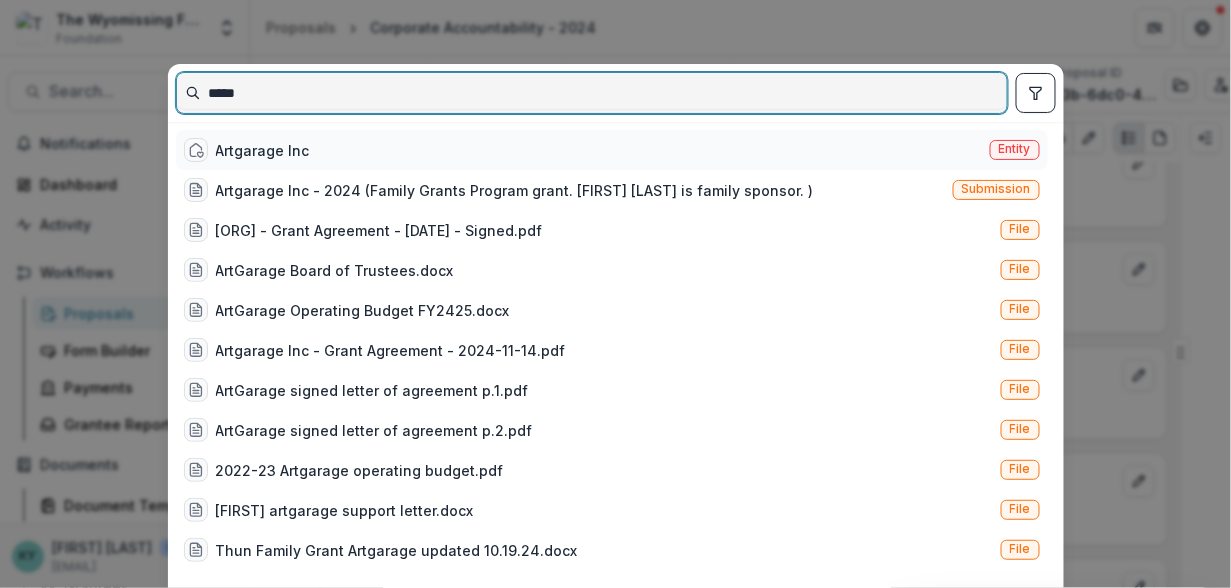type on "*****" 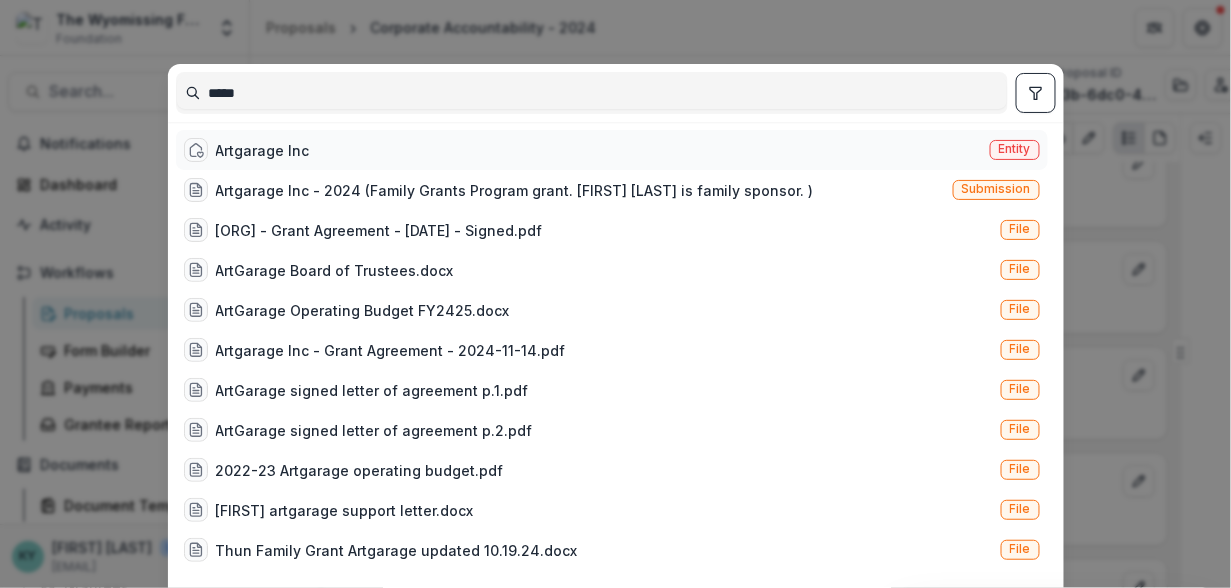 click on "Entity" at bounding box center (1015, 149) 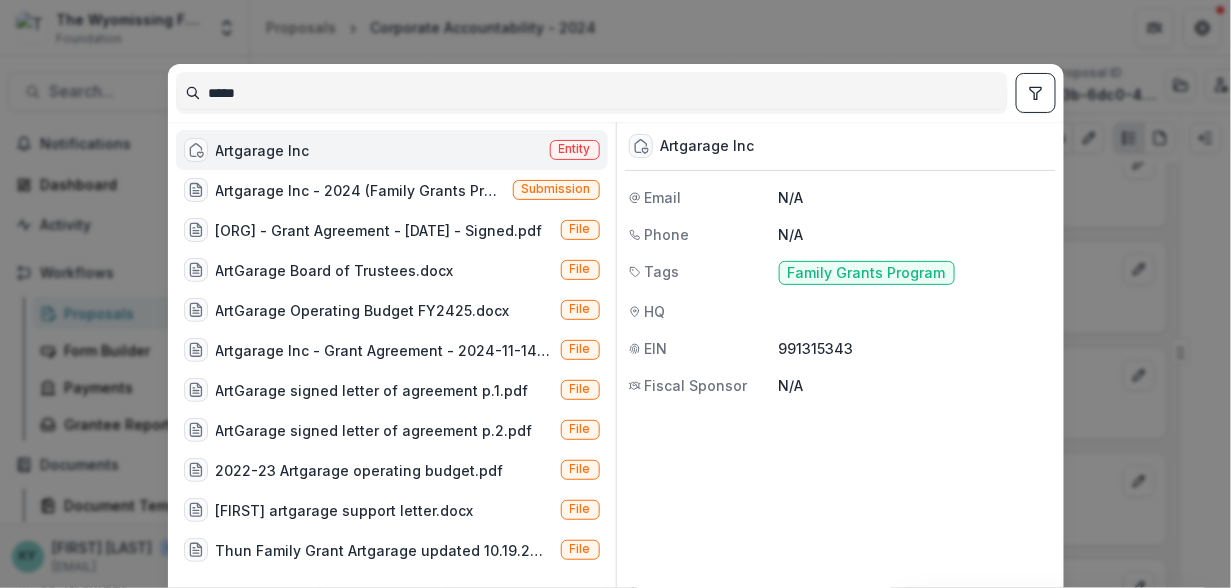 click on "Entity" at bounding box center (575, 149) 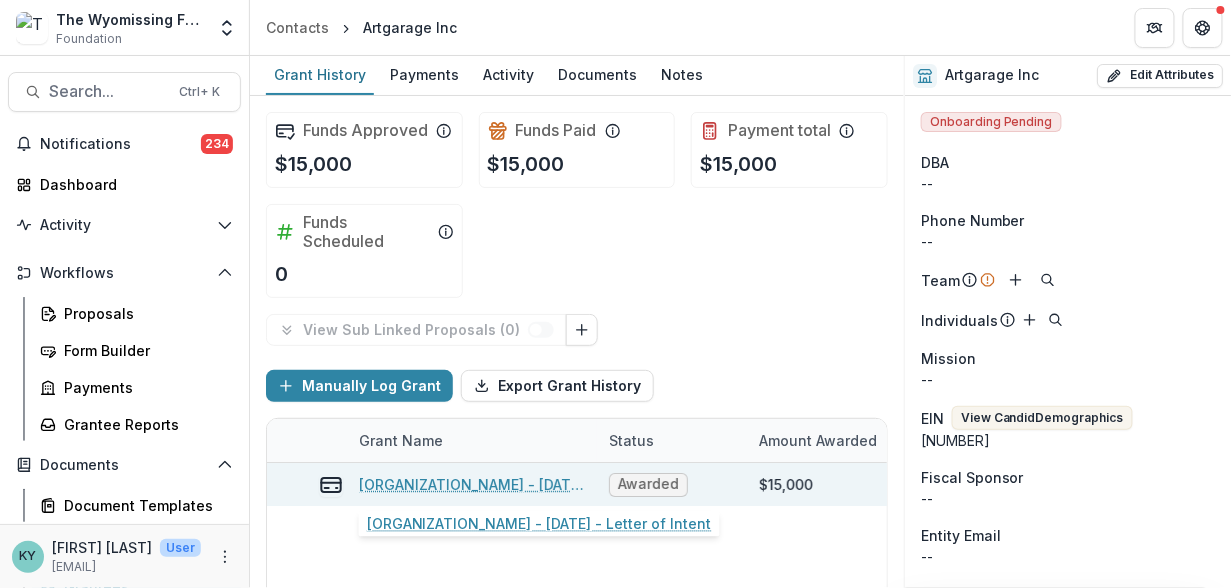 click on "[ORGANIZATION_NAME] - [DATE] - Letter of Intent" at bounding box center (472, 484) 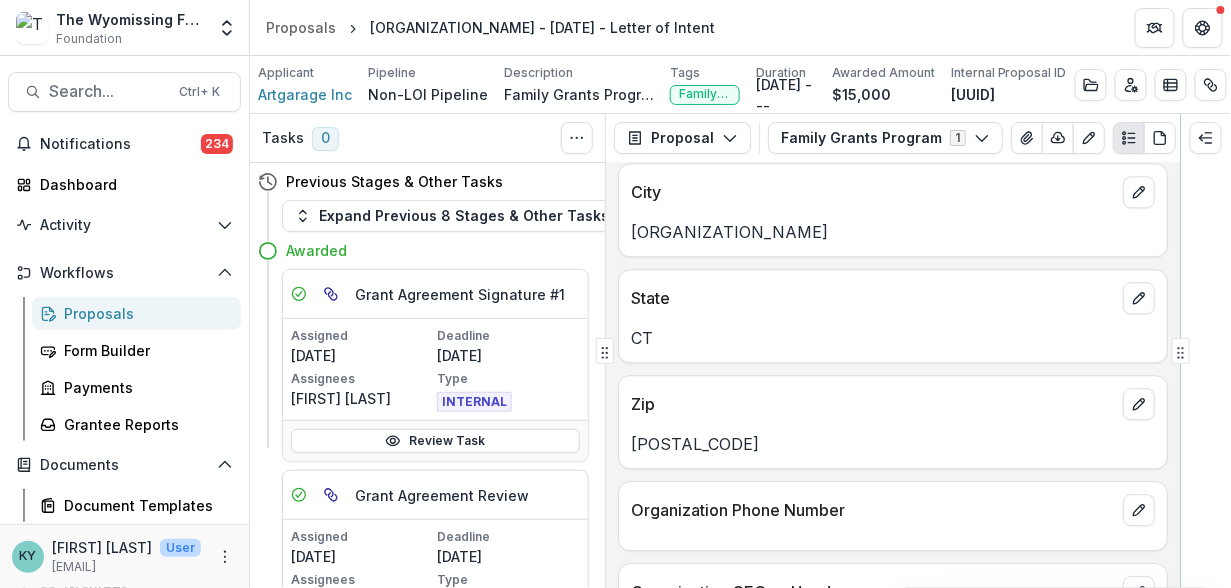 scroll, scrollTop: 1323, scrollLeft: 0, axis: vertical 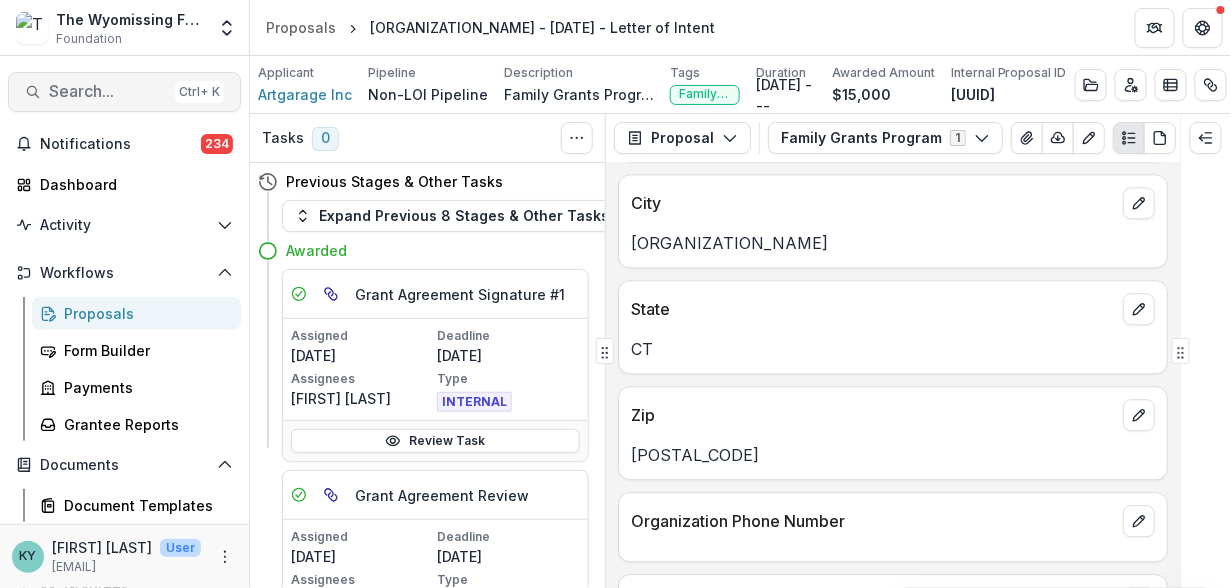 click on "Search..." at bounding box center (108, 91) 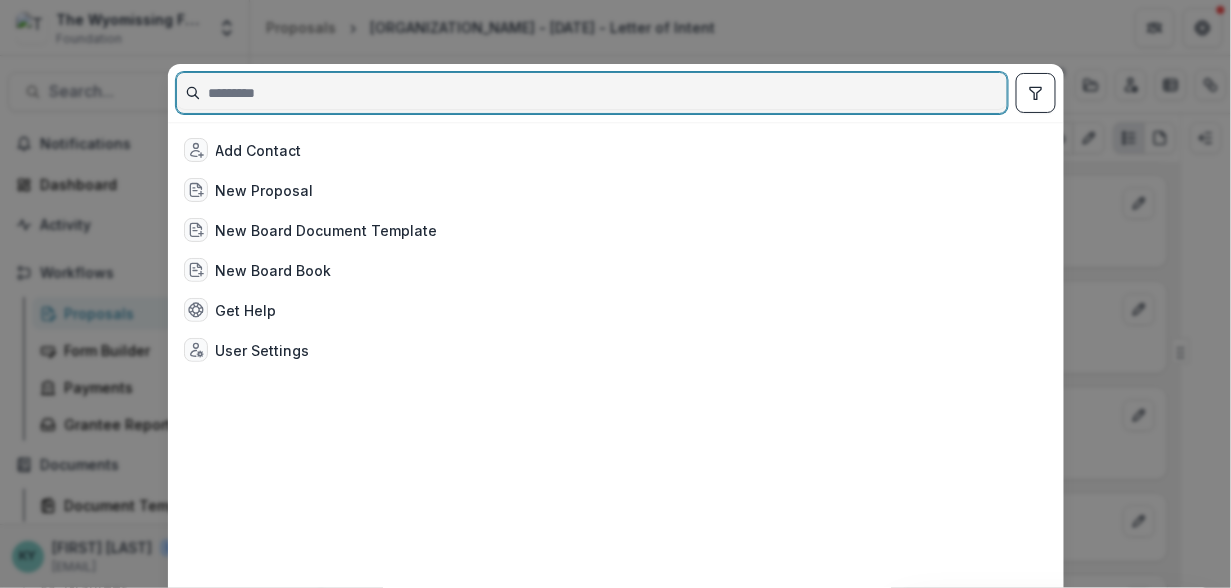 click at bounding box center (592, 93) 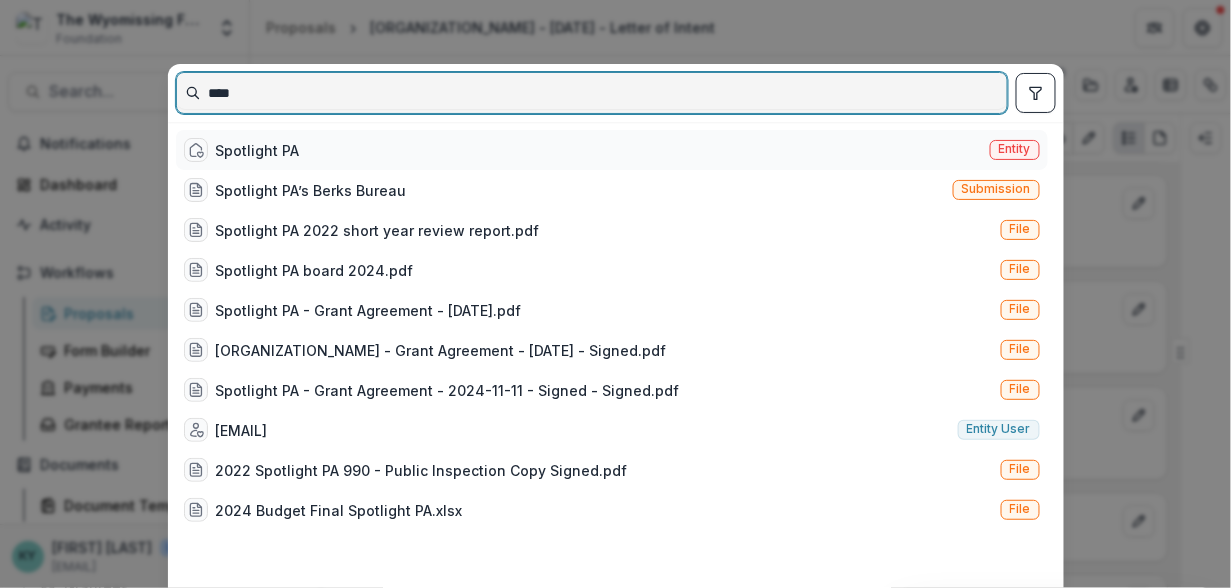 type on "****" 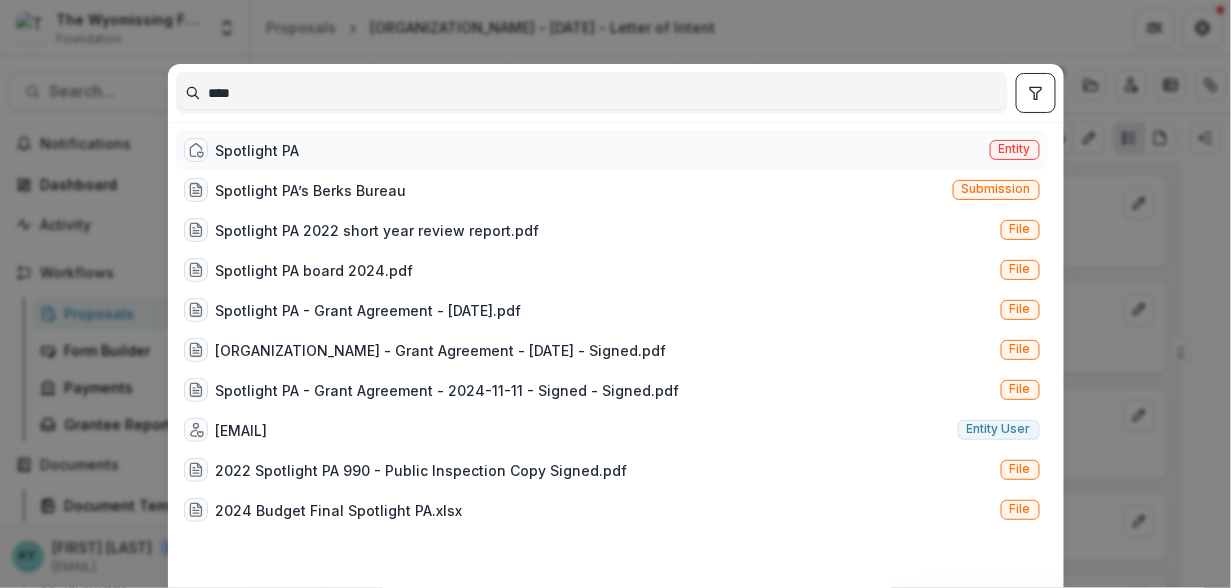 click on "Entity" at bounding box center (1015, 149) 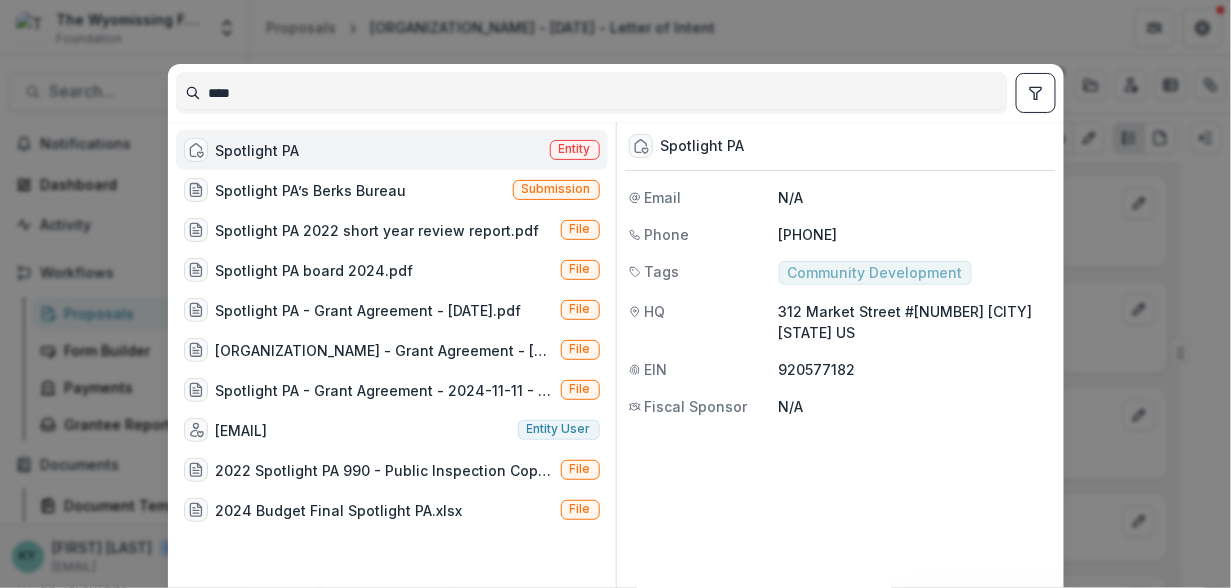 click on "Entity" at bounding box center (575, 149) 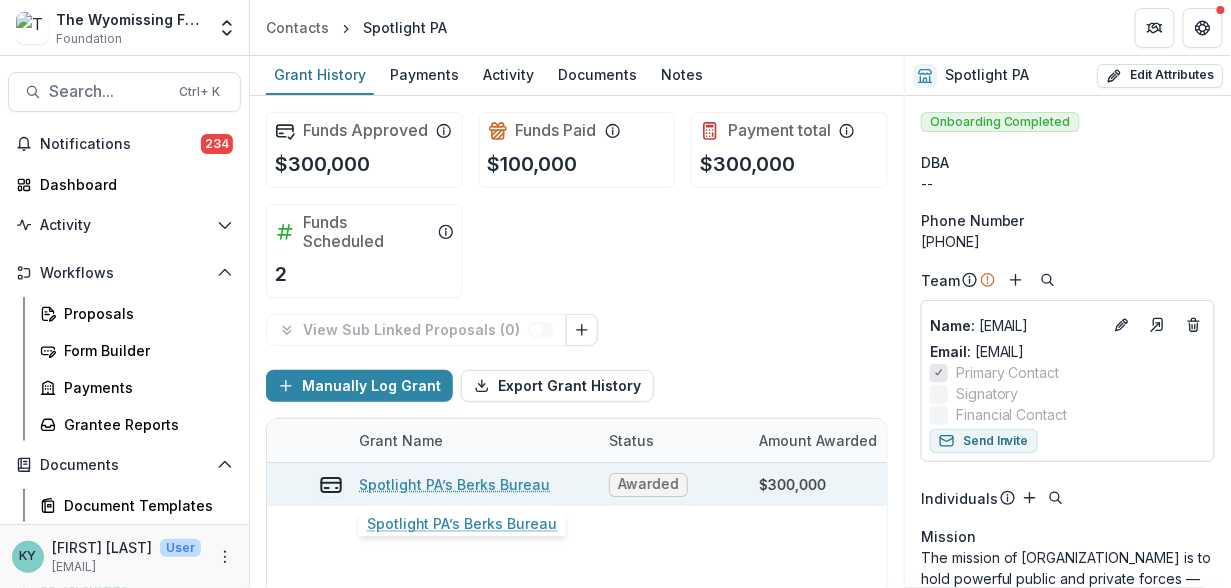 click on "Spotlight PA’s Berks Bureau" at bounding box center (454, 484) 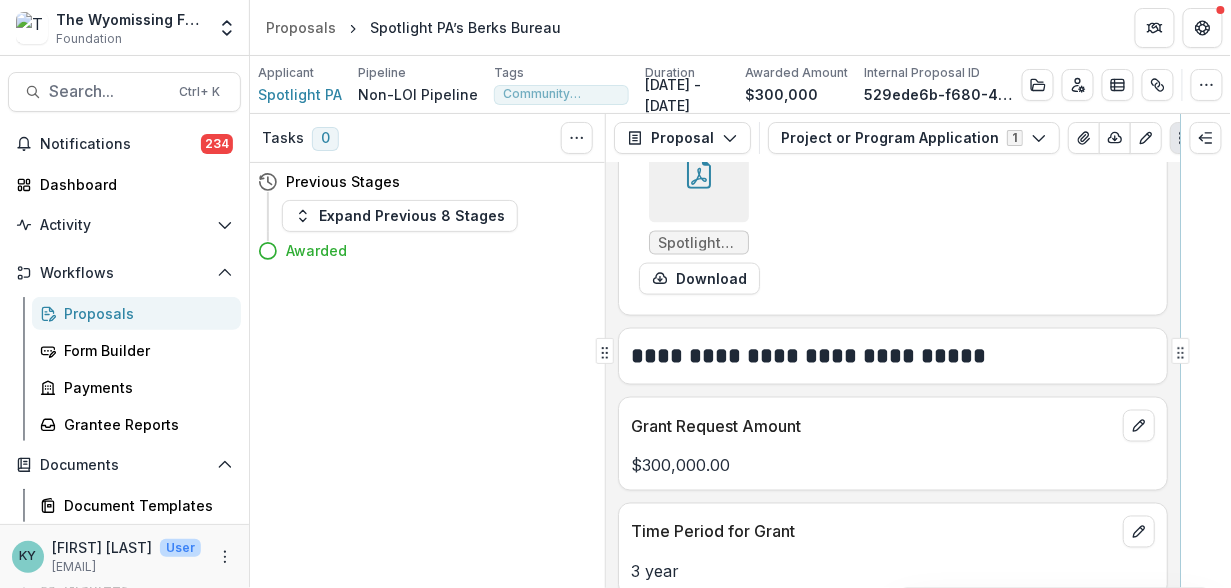 scroll, scrollTop: 0, scrollLeft: 0, axis: both 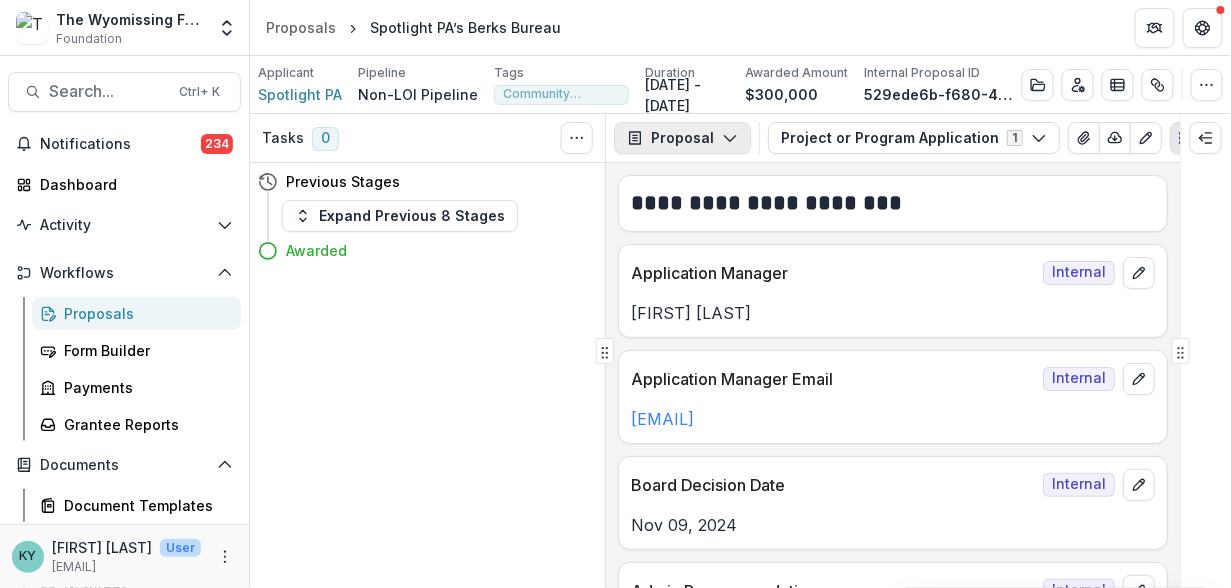 click 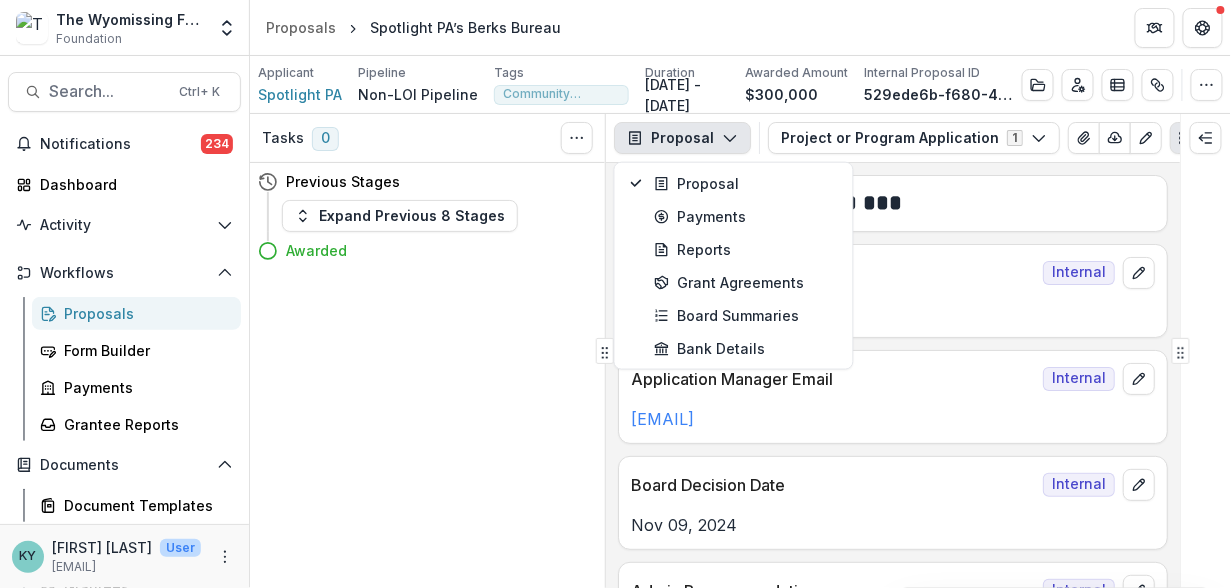 click 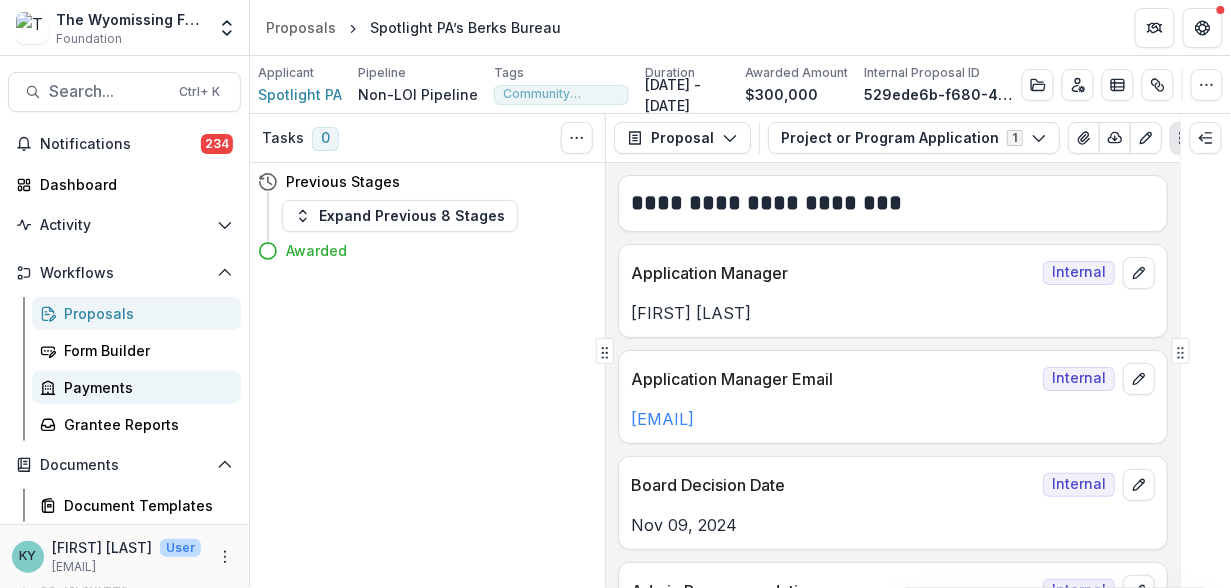 click on "Payments" at bounding box center (144, 387) 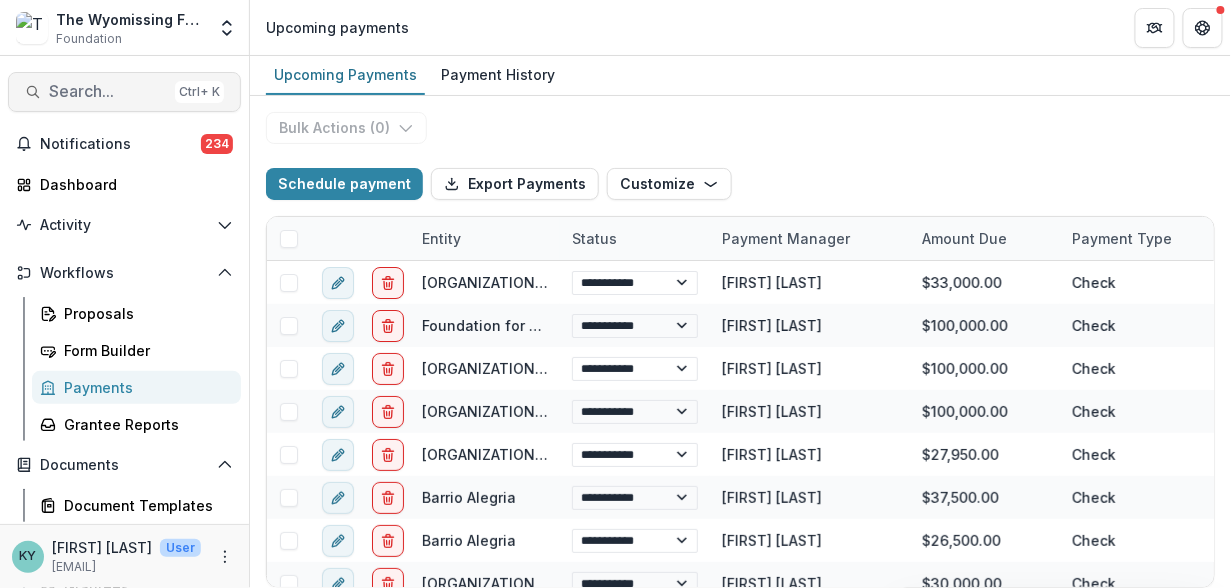 click on "Search..." at bounding box center [108, 91] 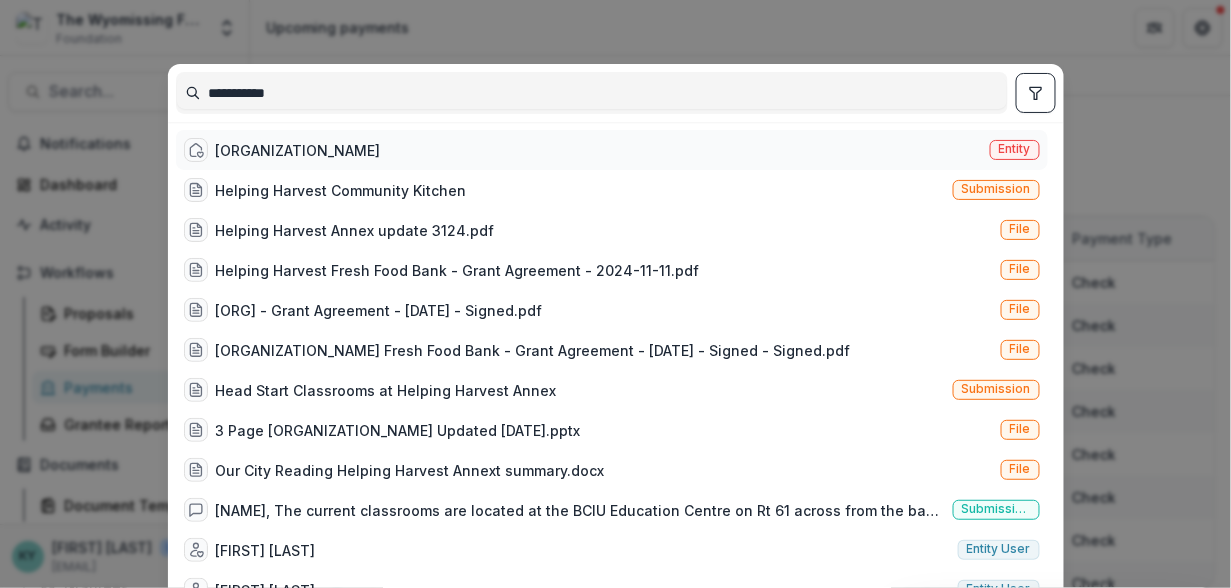 click on "Entity" at bounding box center (1015, 149) 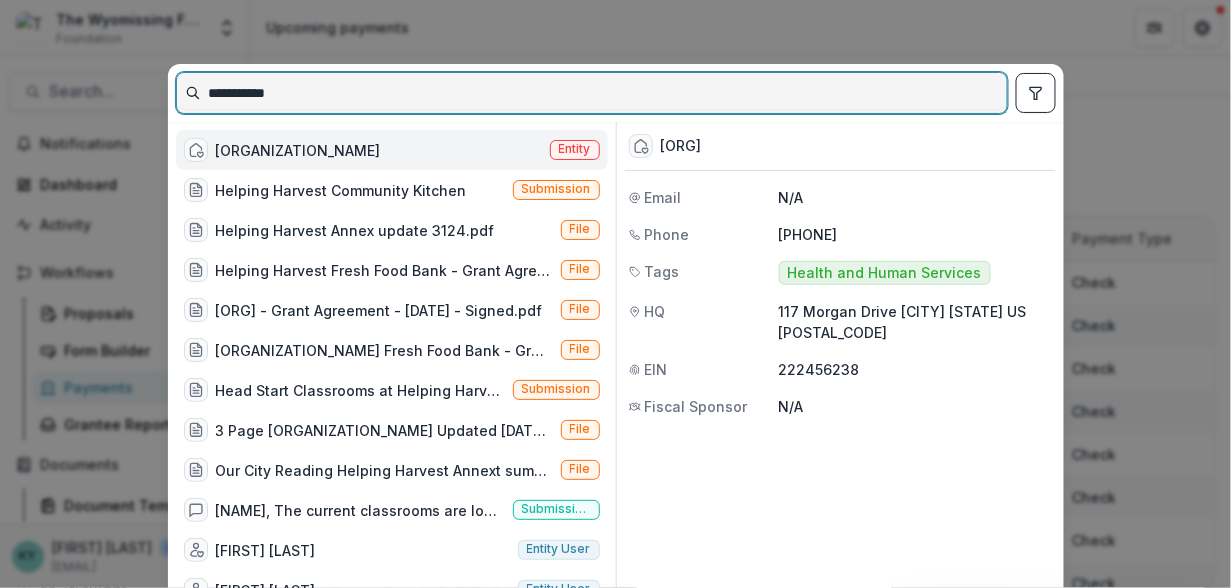 click on "**********" at bounding box center (592, 93) 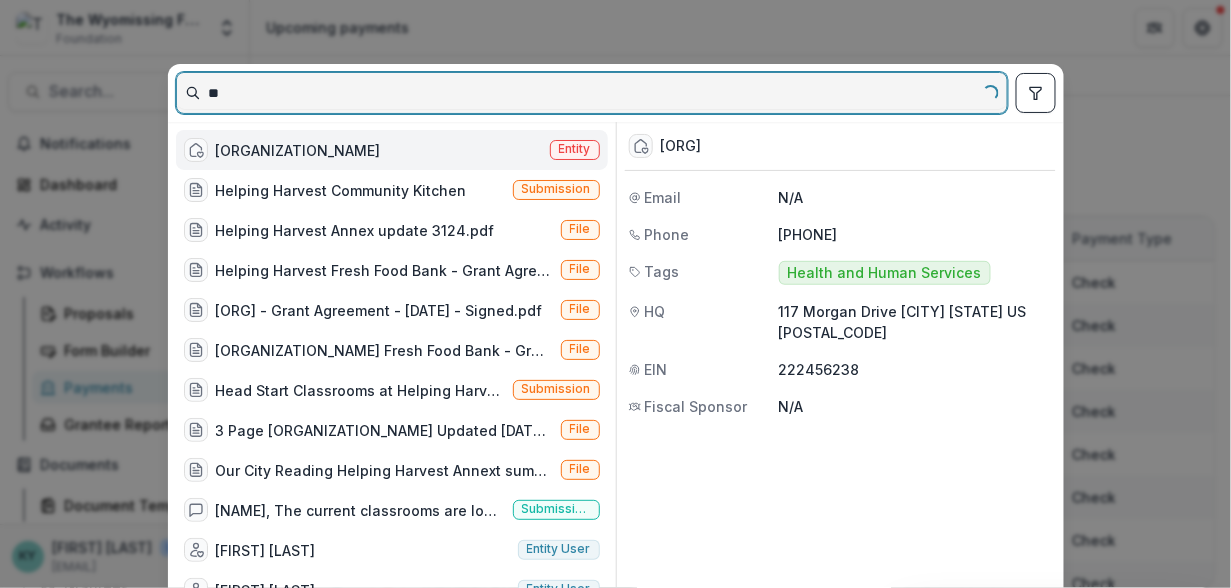 type on "*" 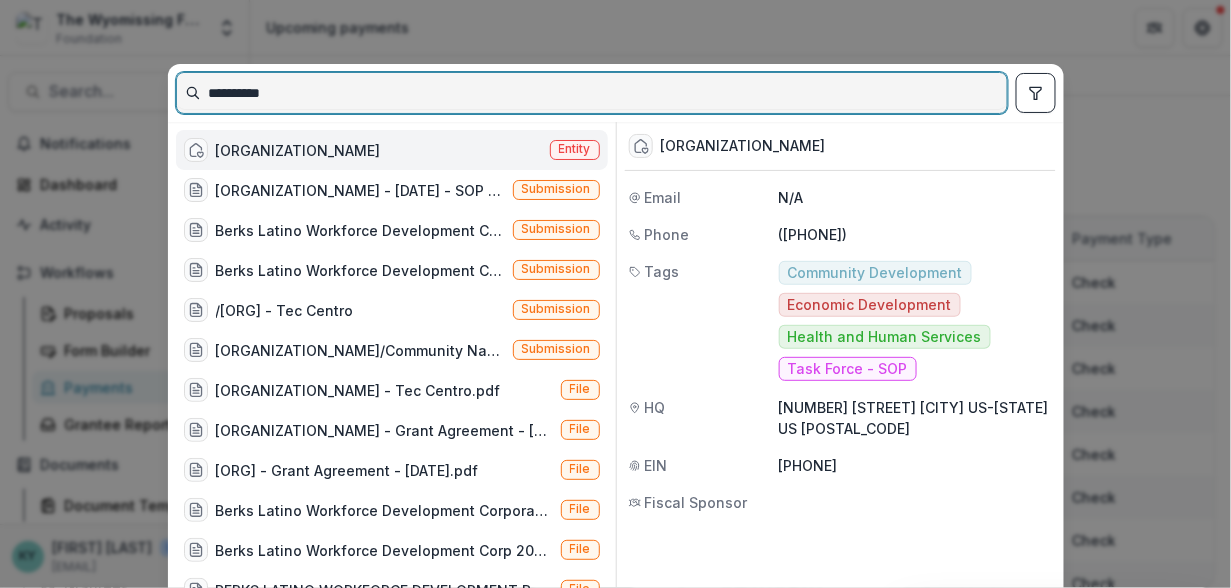 click on "**********" at bounding box center [592, 93] 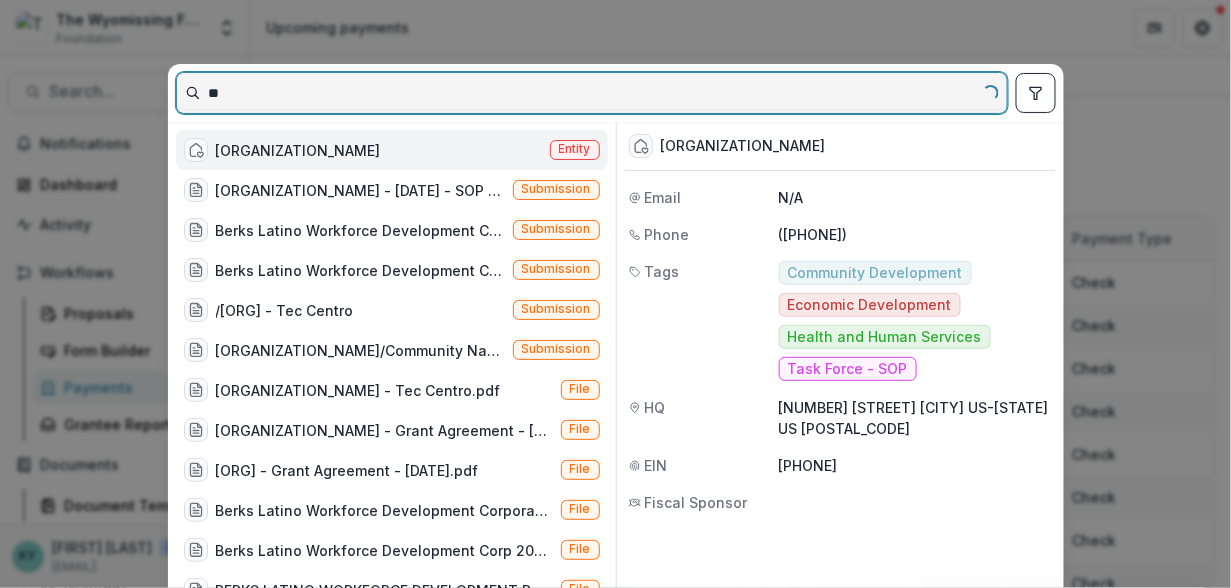 type on "*" 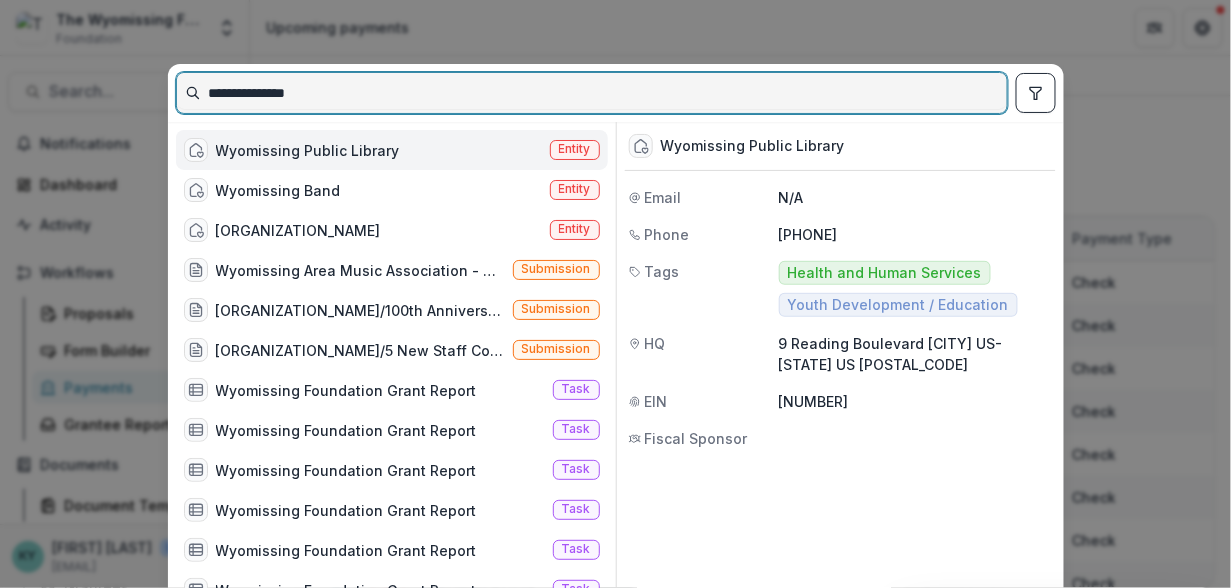 drag, startPoint x: 307, startPoint y: 83, endPoint x: 317, endPoint y: 92, distance: 13.453624 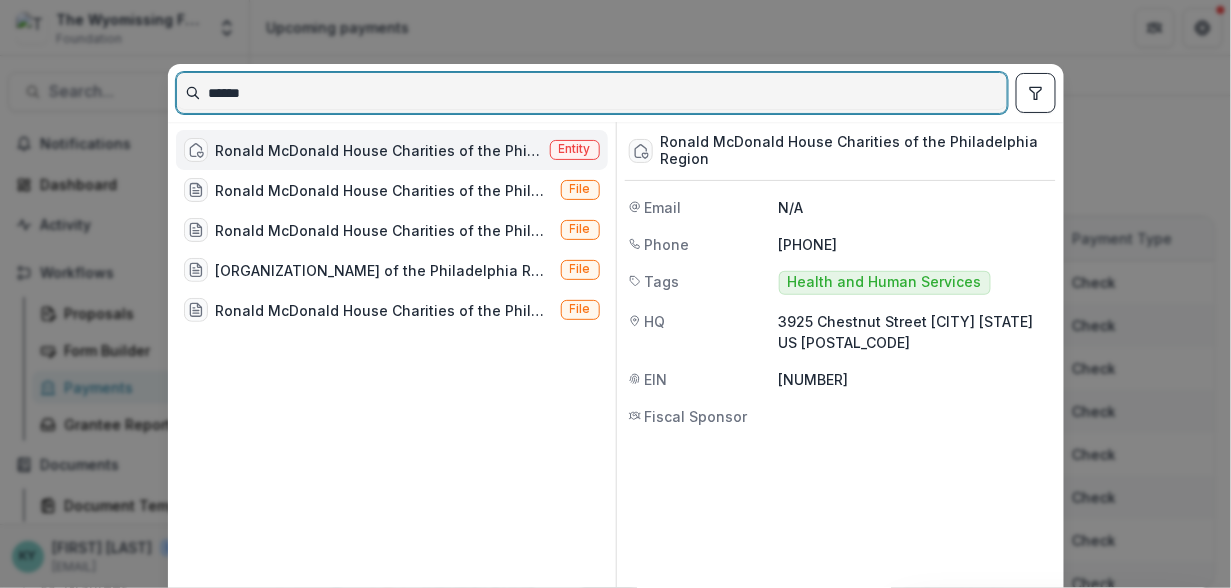 drag, startPoint x: 250, startPoint y: 89, endPoint x: 183, endPoint y: 74, distance: 68.65858 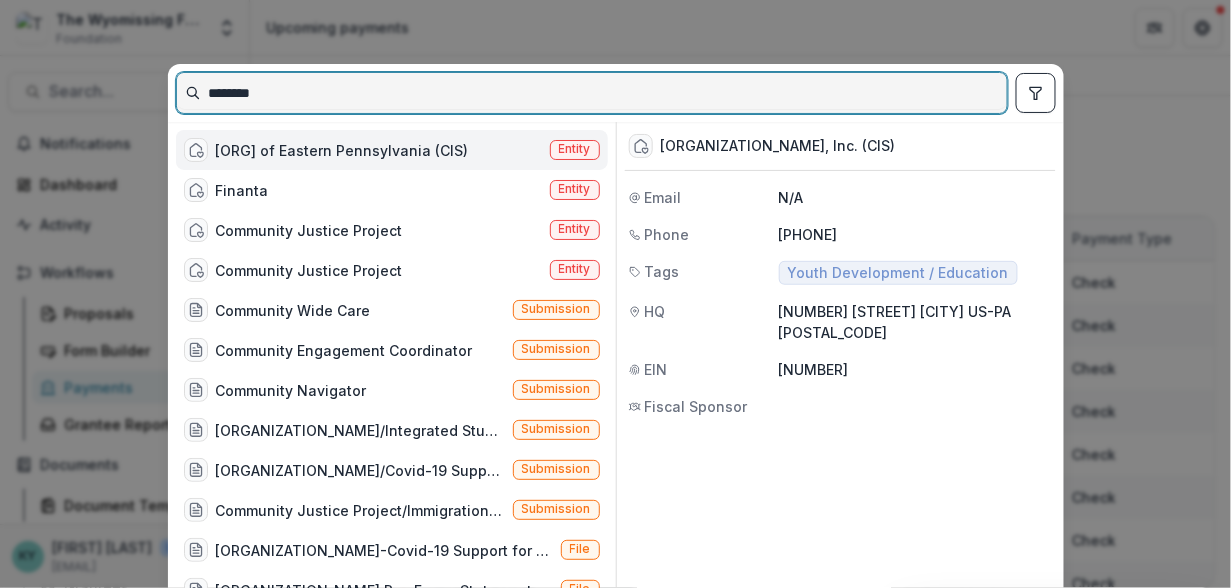 type on "********" 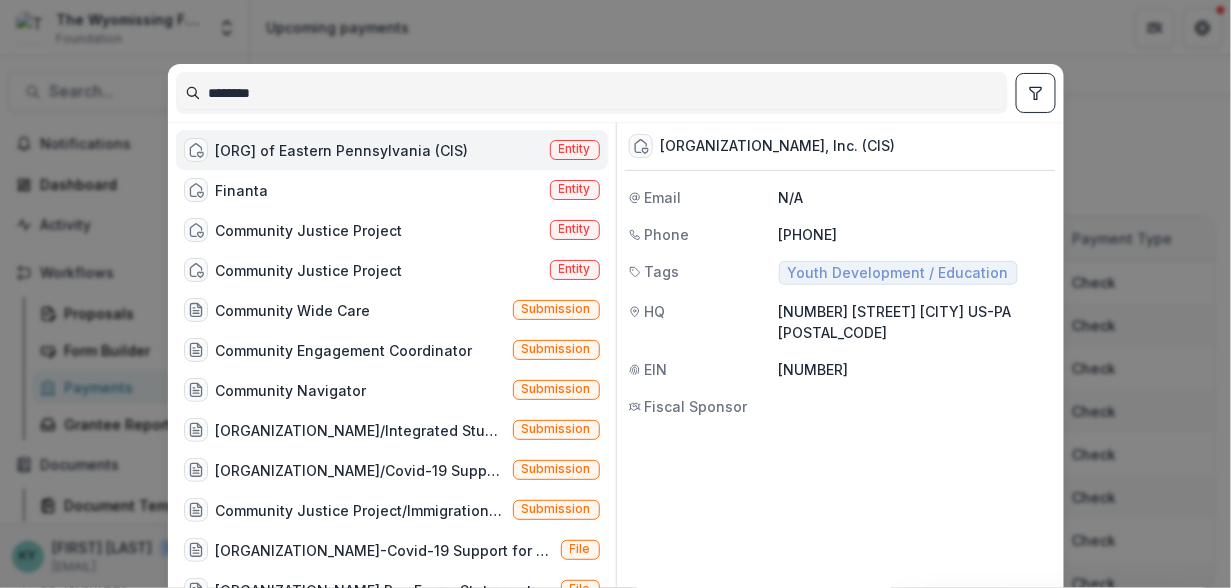 click on "Entity" at bounding box center [575, 149] 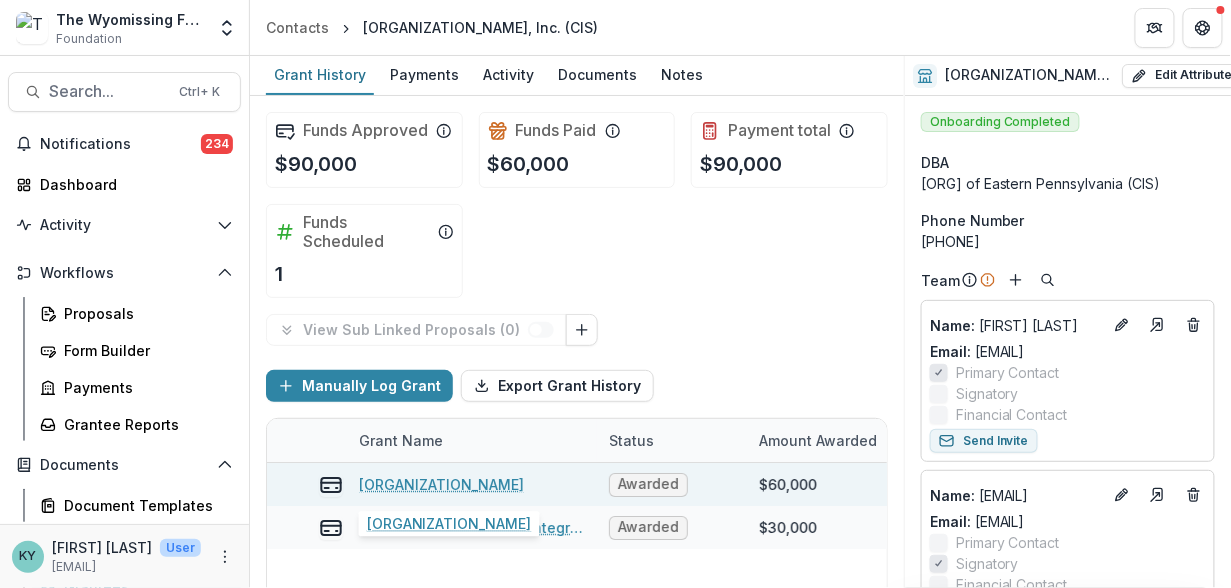 click on "[ORGANIZATION_NAME]" at bounding box center (441, 484) 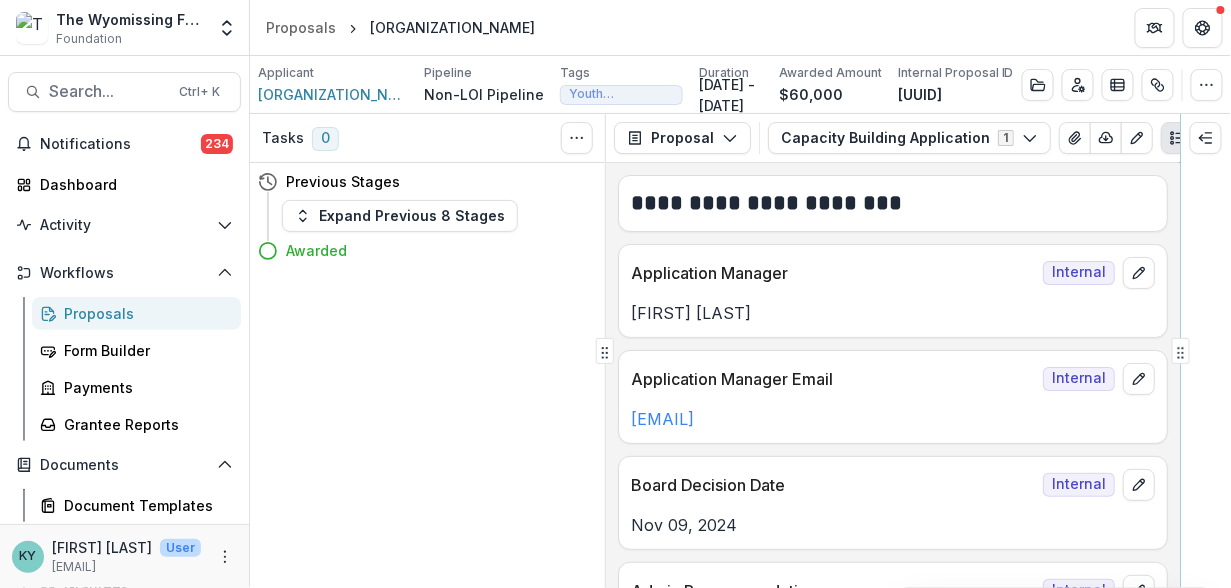 click on "**********" at bounding box center [740, 351] 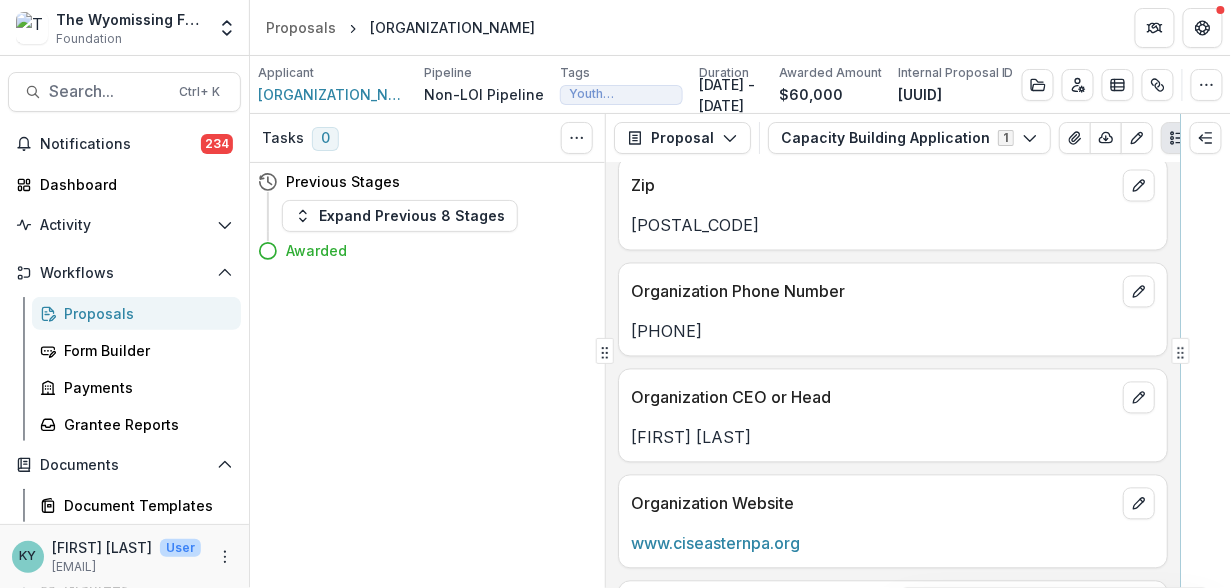 scroll, scrollTop: 2654, scrollLeft: 0, axis: vertical 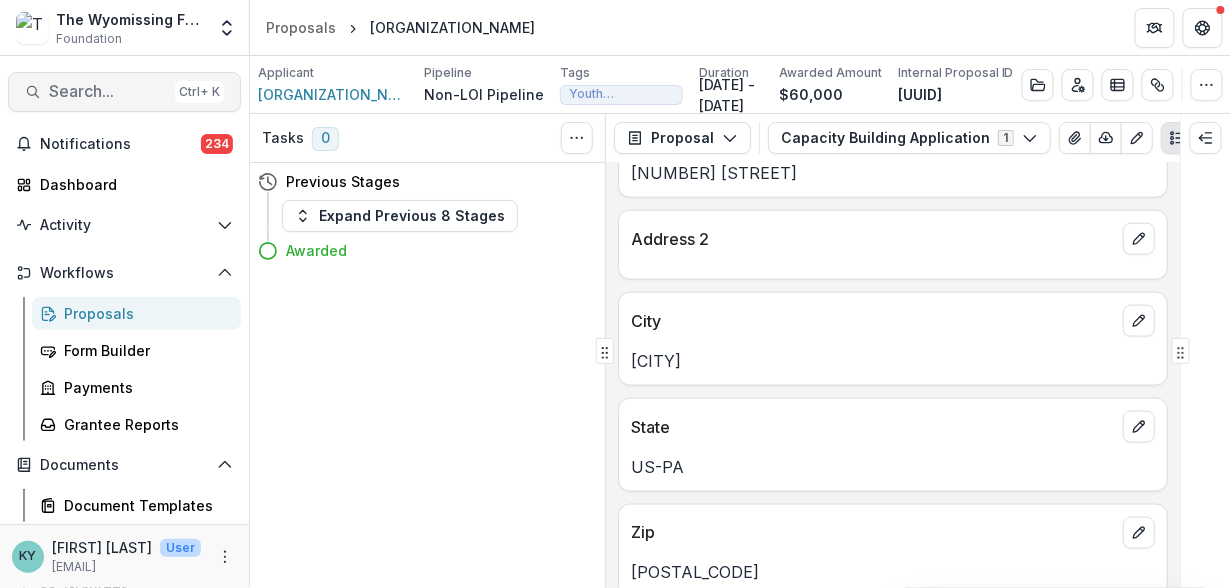 click on "Search..." at bounding box center [108, 91] 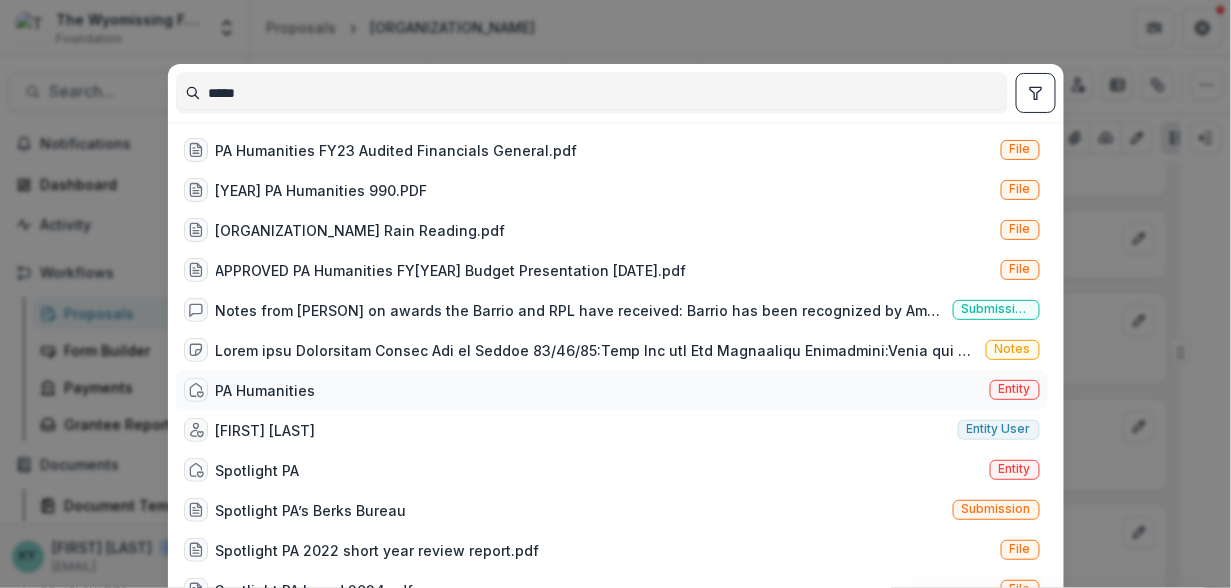 click on "Entity" at bounding box center (1015, 389) 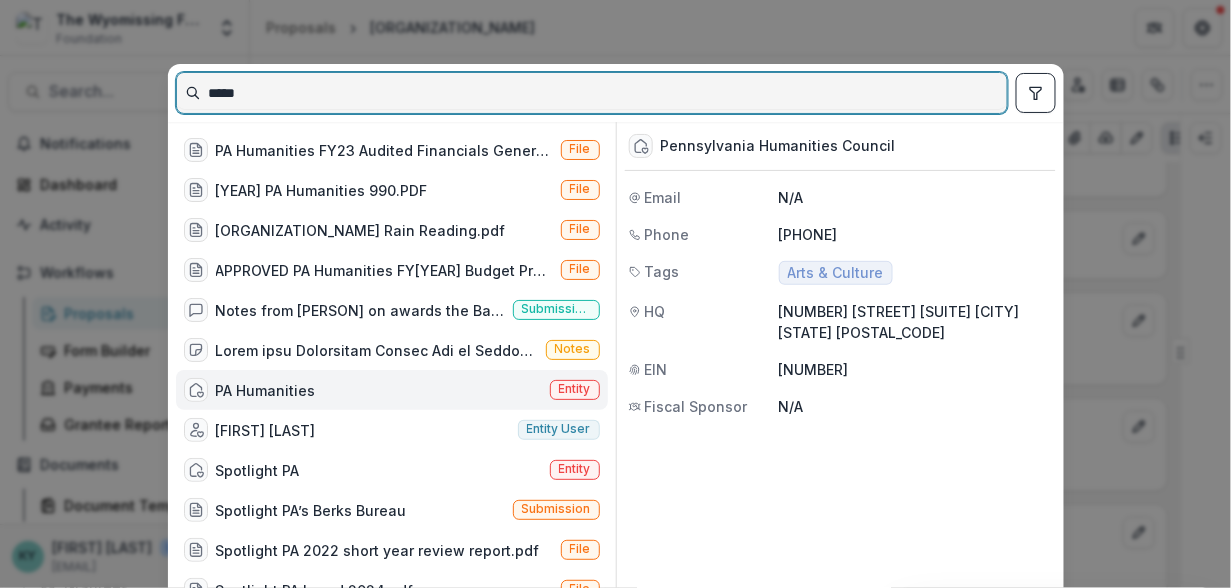 drag, startPoint x: 246, startPoint y: 87, endPoint x: 136, endPoint y: 64, distance: 112.37882 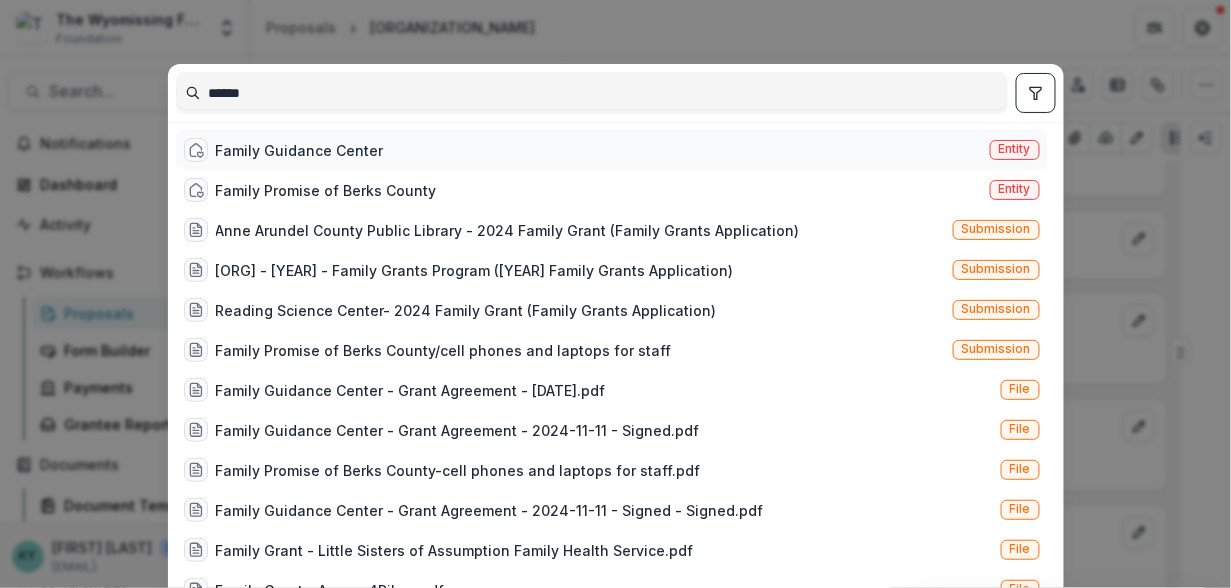 click on "Entity" at bounding box center (1015, 149) 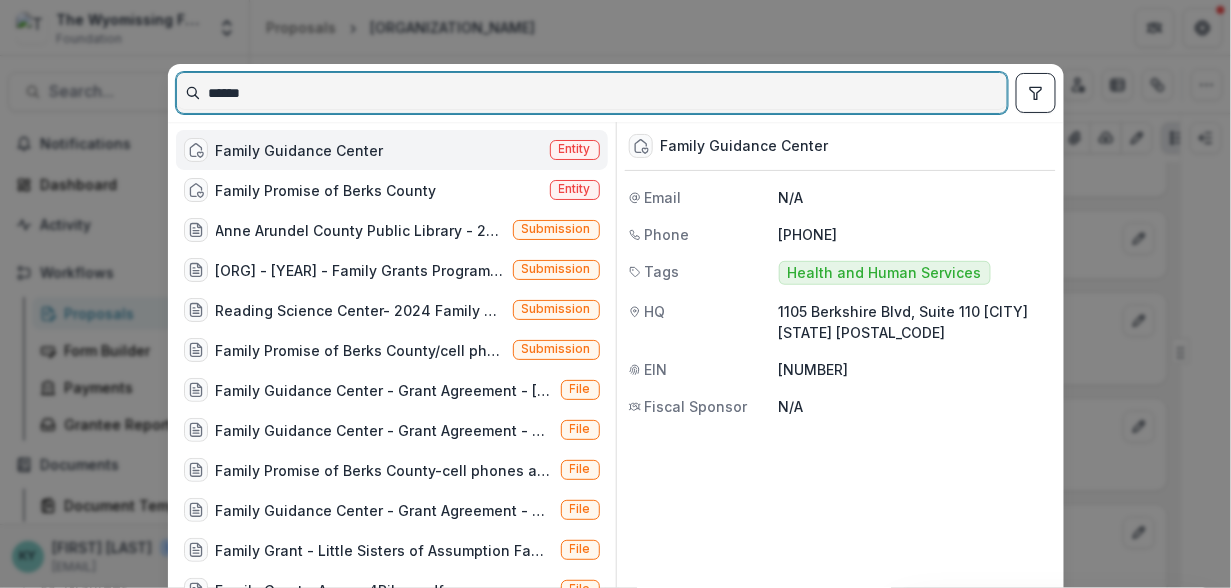 drag, startPoint x: 286, startPoint y: 91, endPoint x: 96, endPoint y: 72, distance: 190.94763 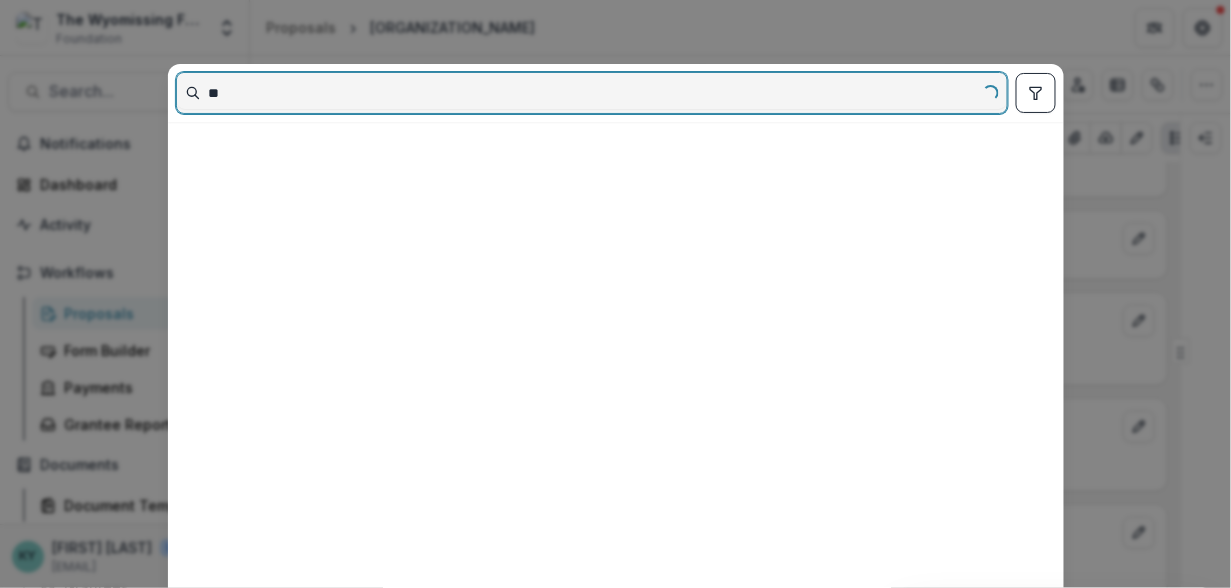 type on "*" 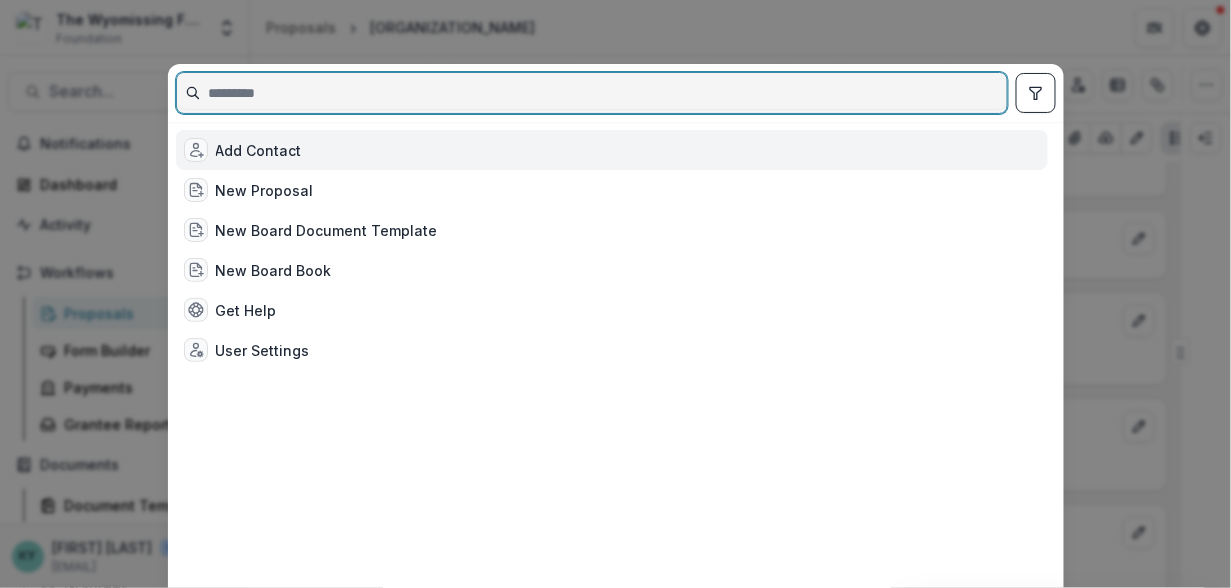 click at bounding box center [592, 93] 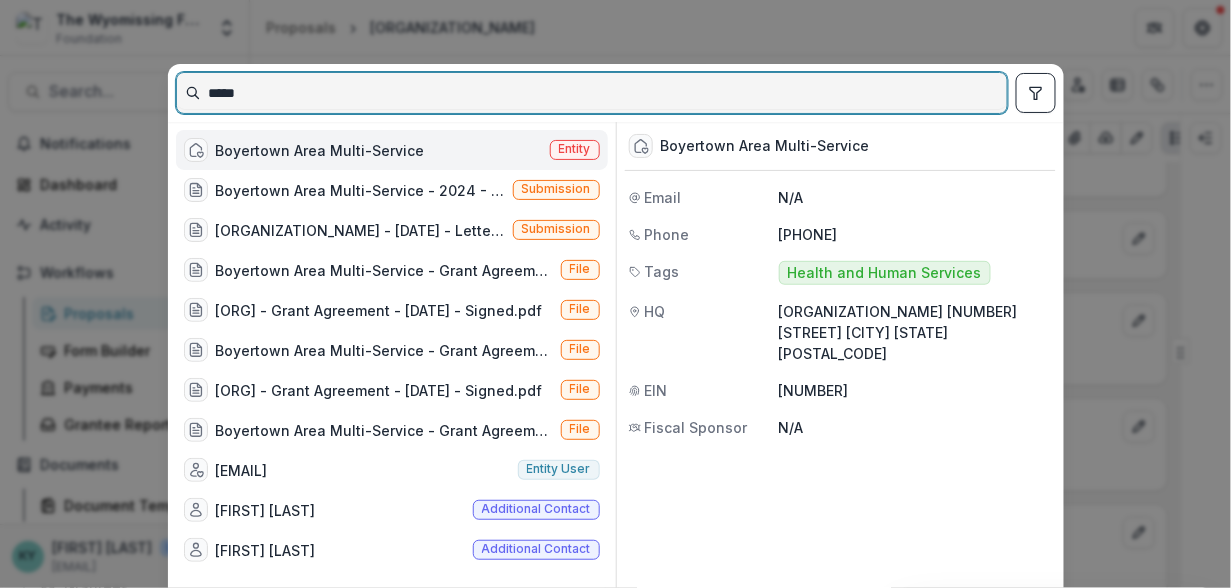 drag, startPoint x: 247, startPoint y: 85, endPoint x: 190, endPoint y: 83, distance: 57.035076 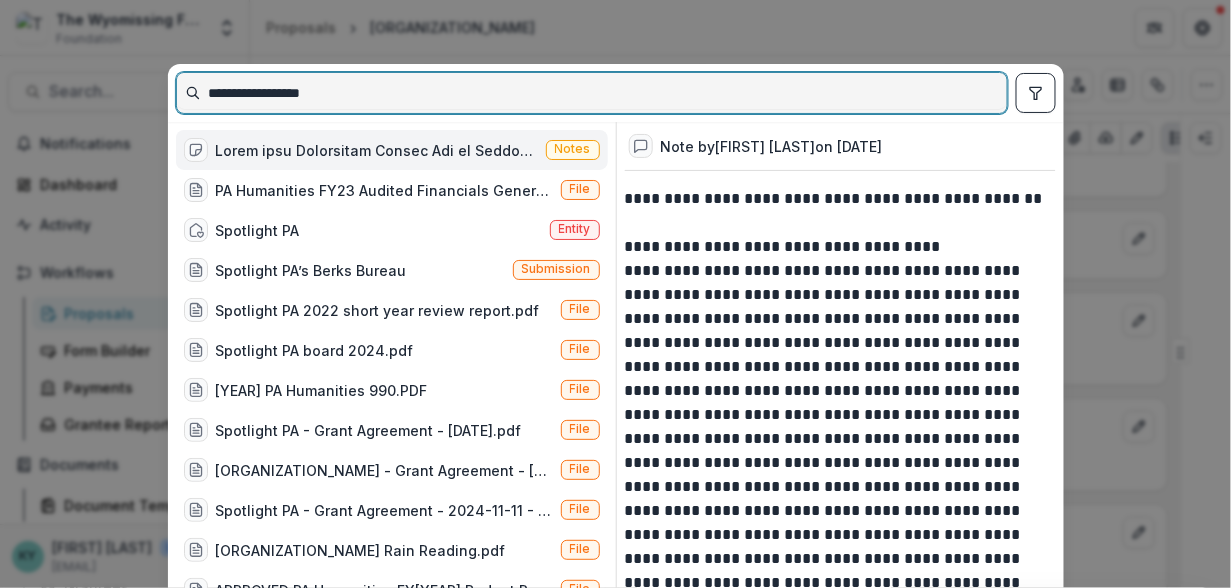 drag, startPoint x: 337, startPoint y: 88, endPoint x: 122, endPoint y: 60, distance: 216.81558 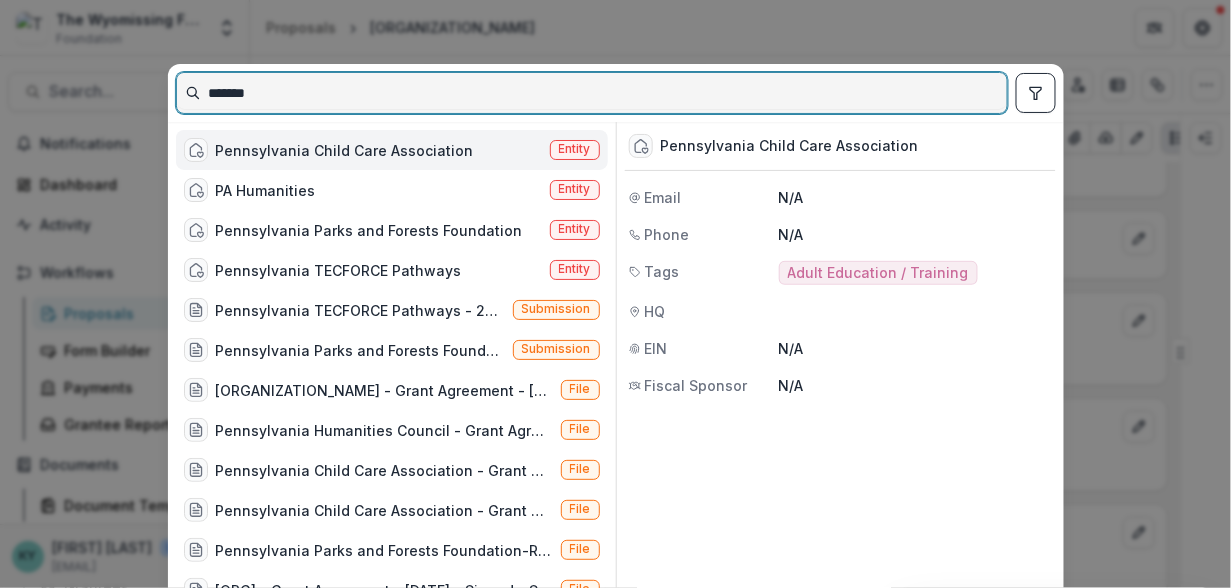 type on "*******" 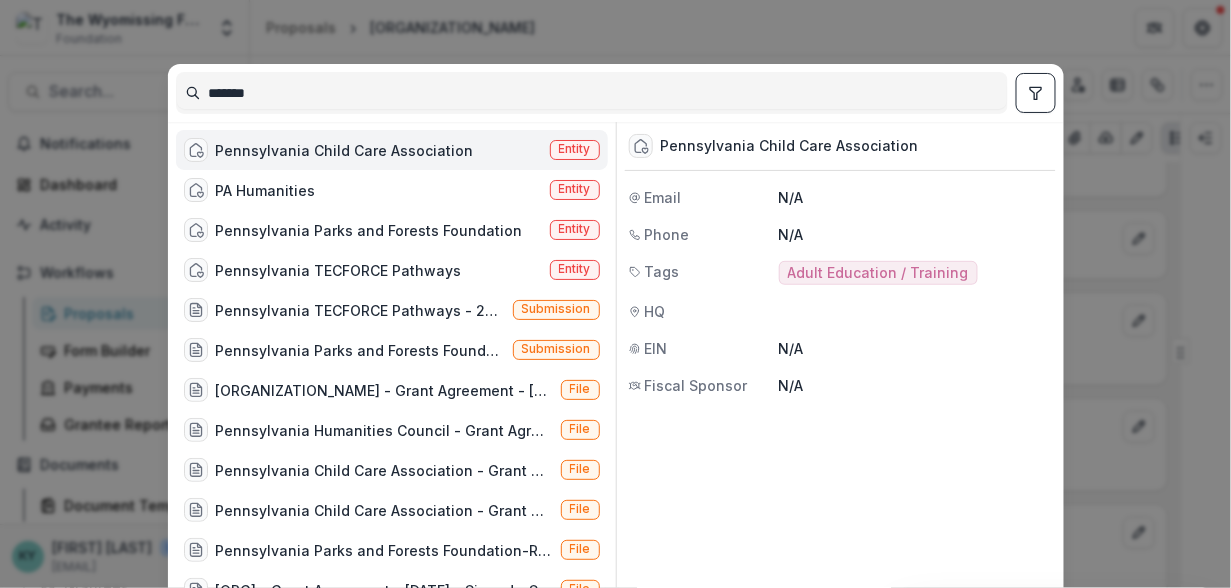 click on "Entity" at bounding box center [575, 149] 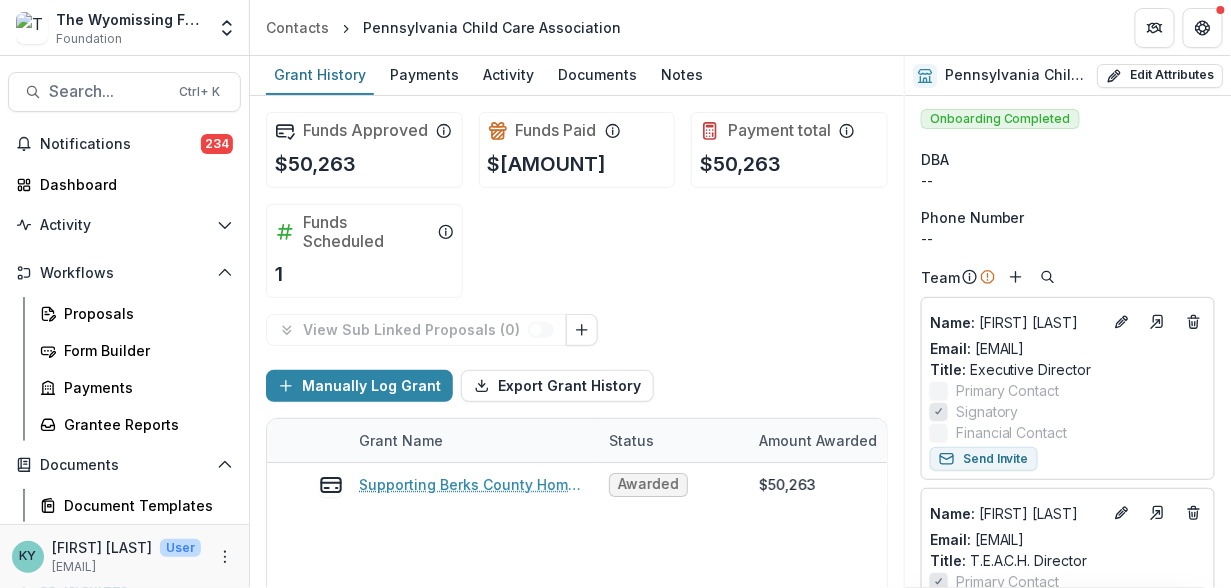 scroll, scrollTop: 0, scrollLeft: 0, axis: both 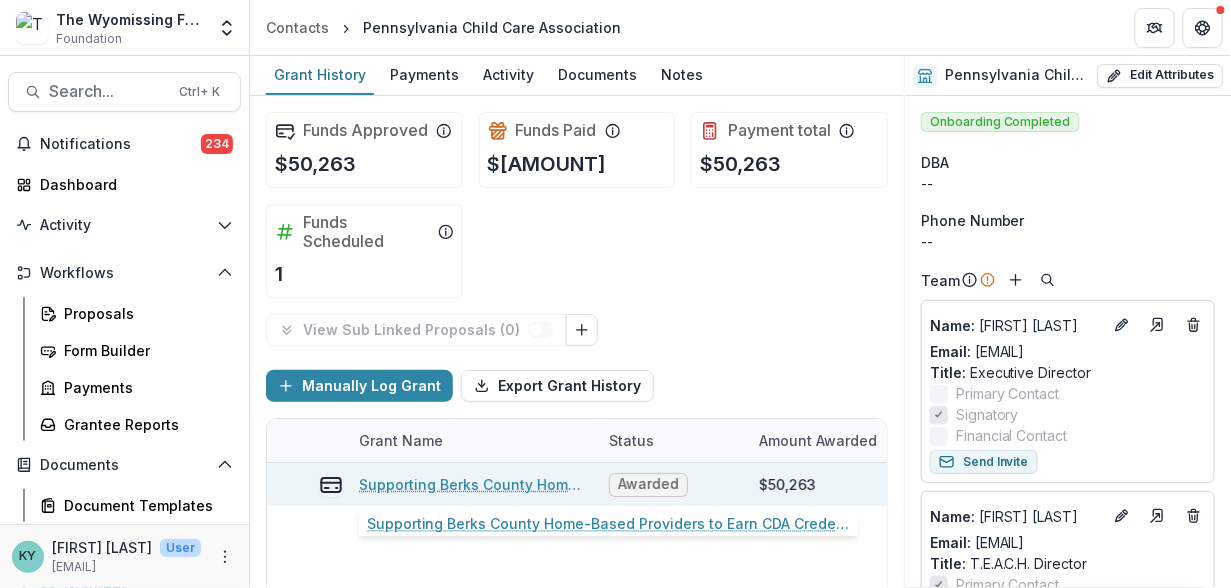 click on "Supporting Berks County Home-Based Providers to Earn CDA Credentials Through T.E.A.C.H." at bounding box center (472, 484) 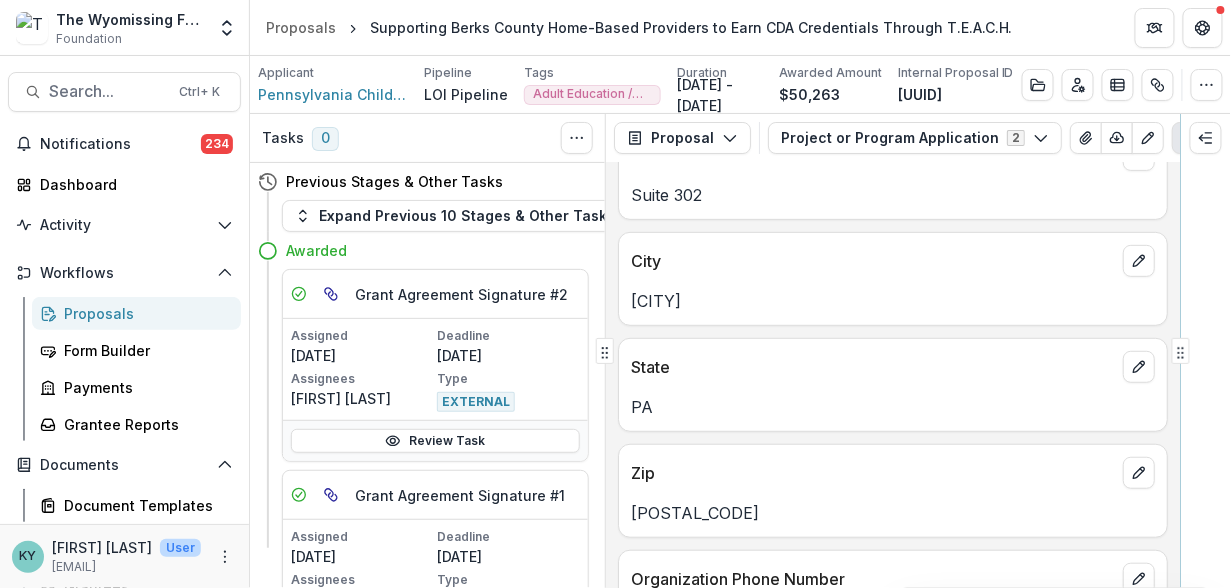 scroll, scrollTop: 2312, scrollLeft: 0, axis: vertical 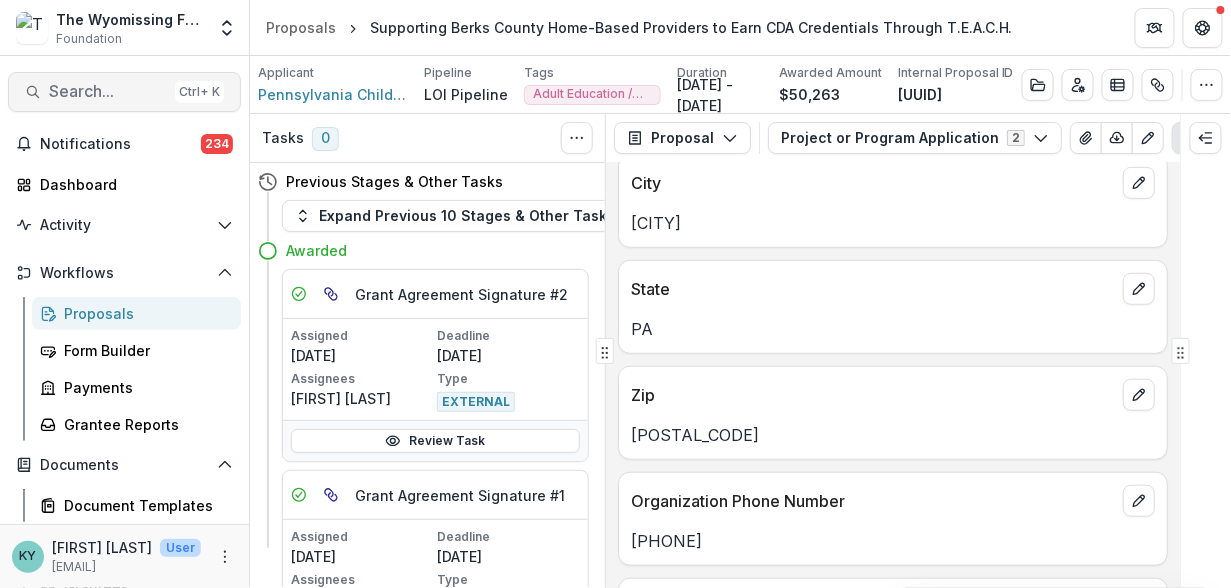 click on "Search..." at bounding box center (108, 91) 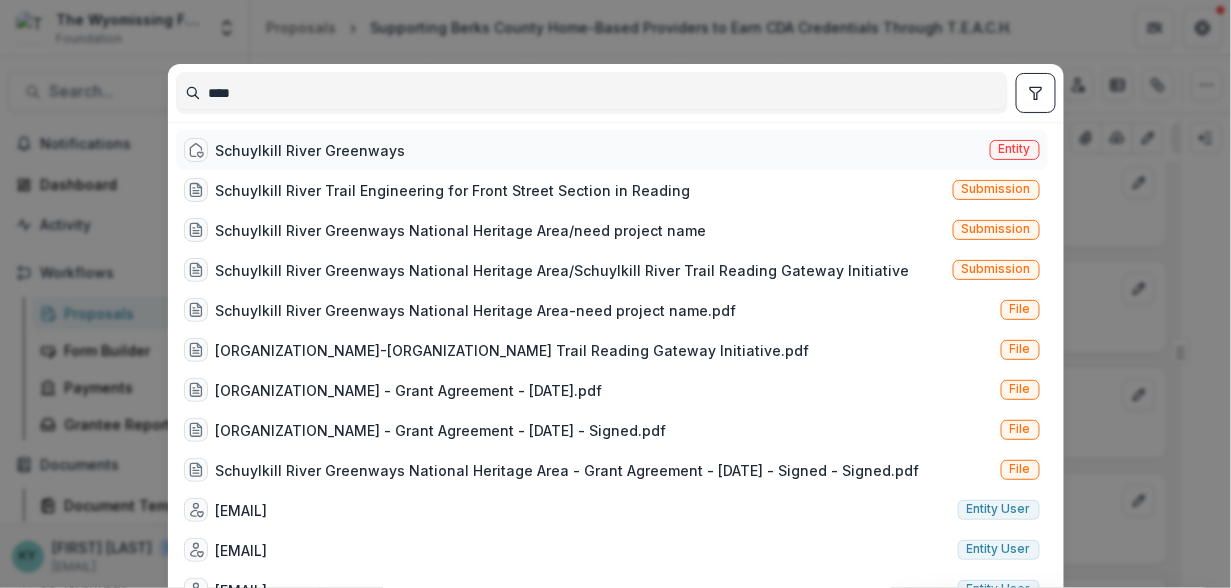 click on "Entity" at bounding box center (1015, 149) 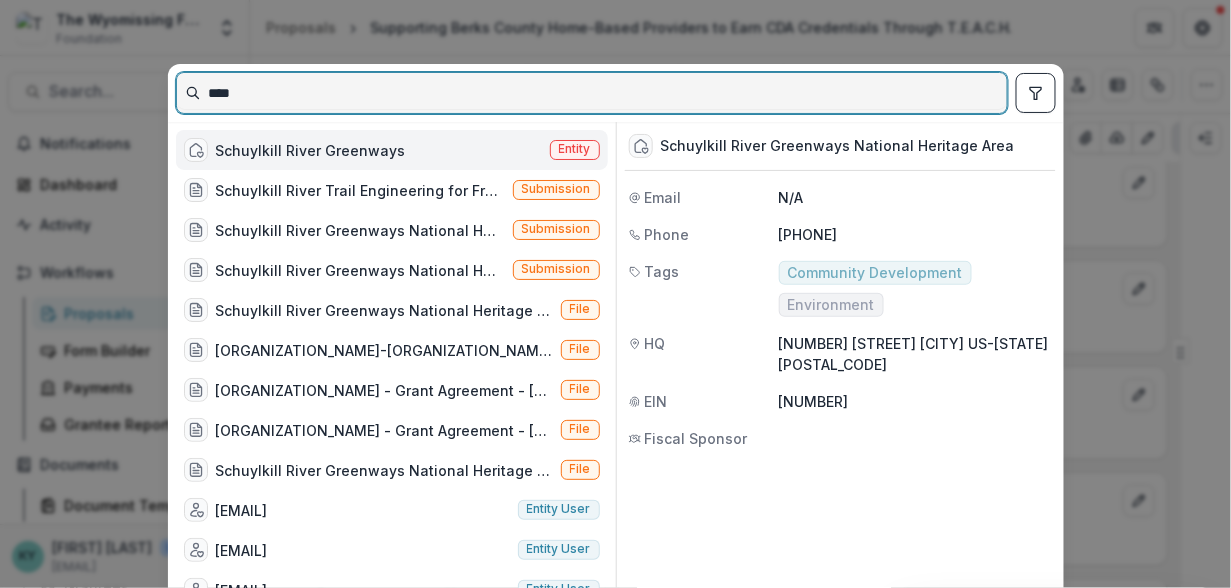 click on "****" at bounding box center [592, 93] 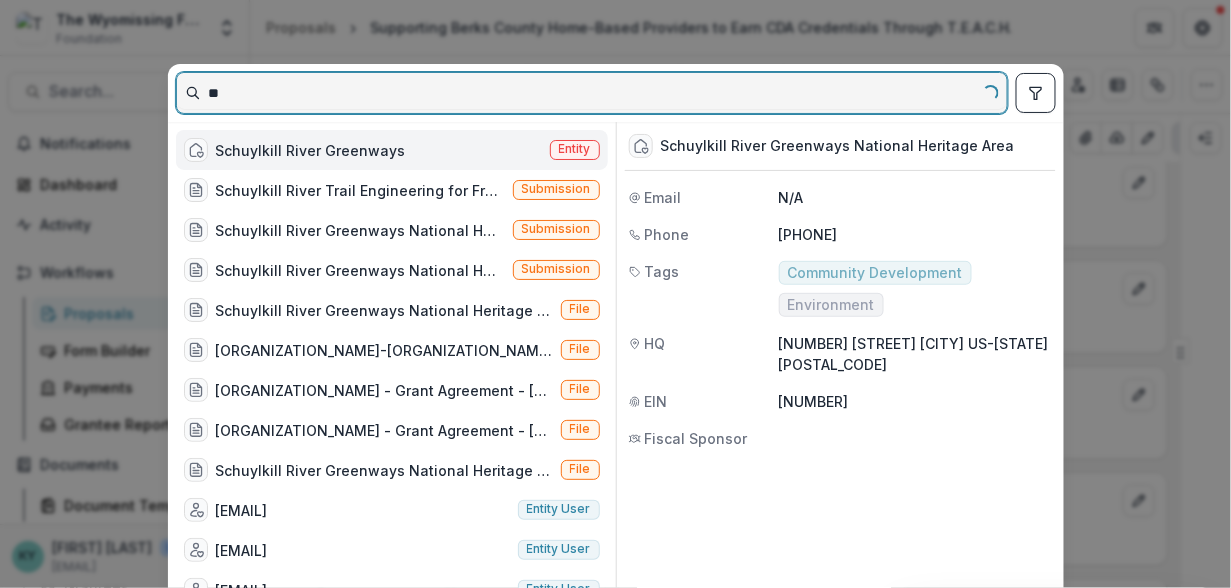 type on "*" 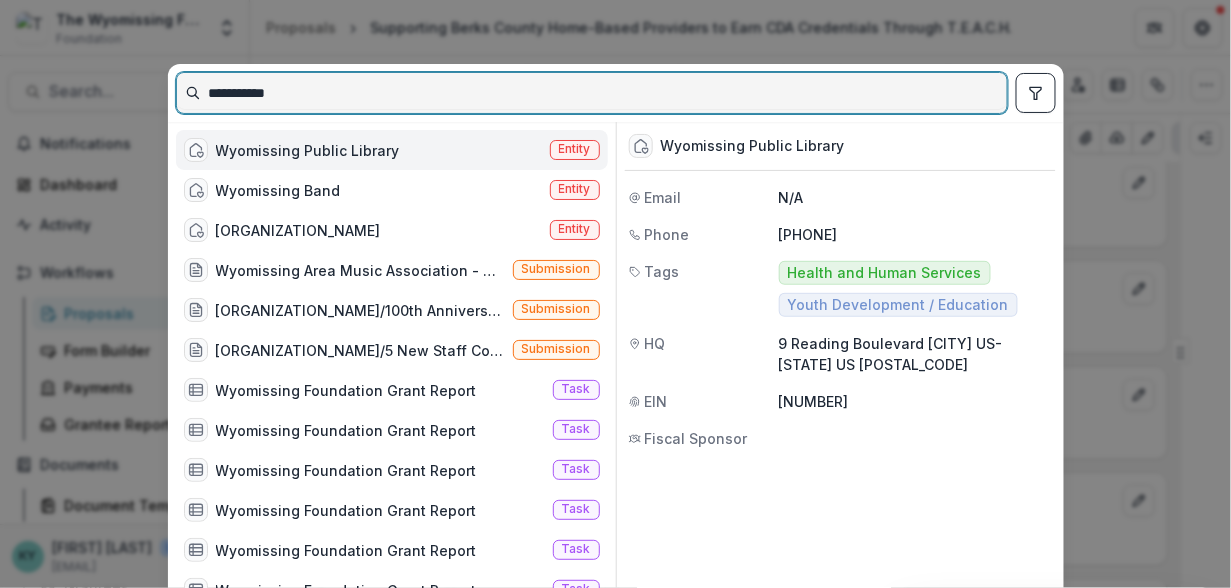 drag, startPoint x: 296, startPoint y: 88, endPoint x: 186, endPoint y: 67, distance: 111.9866 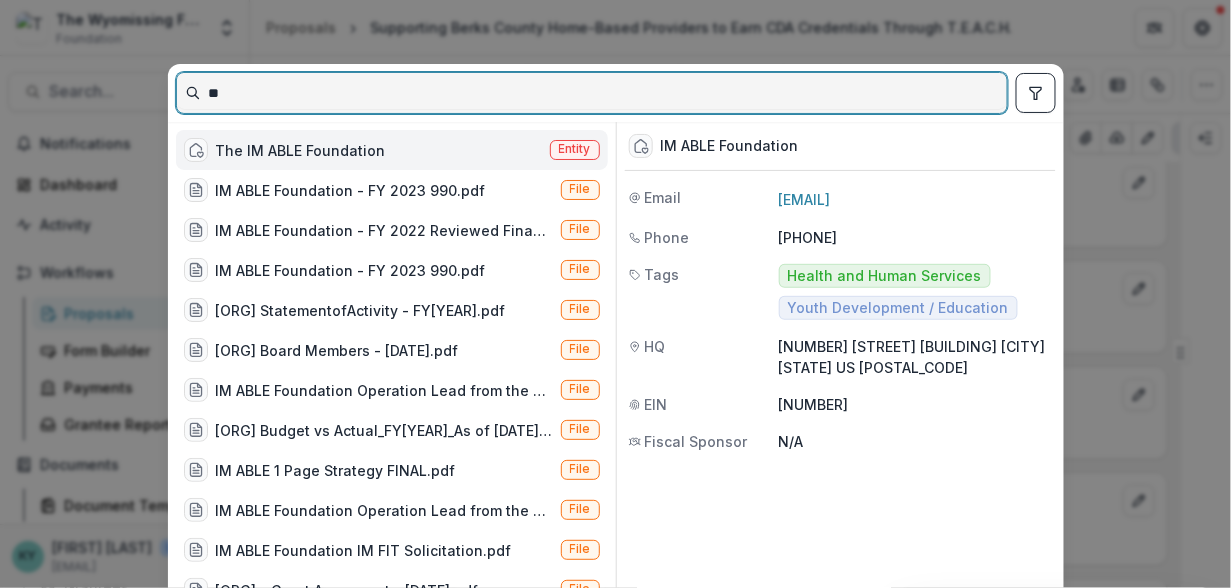 type on "*" 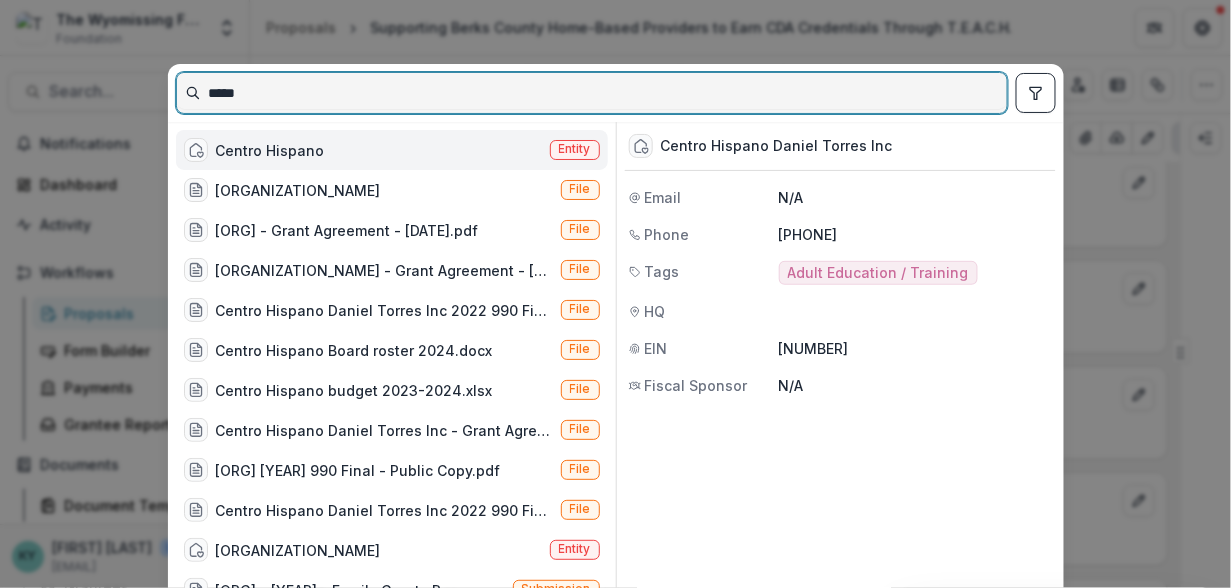 type on "*****" 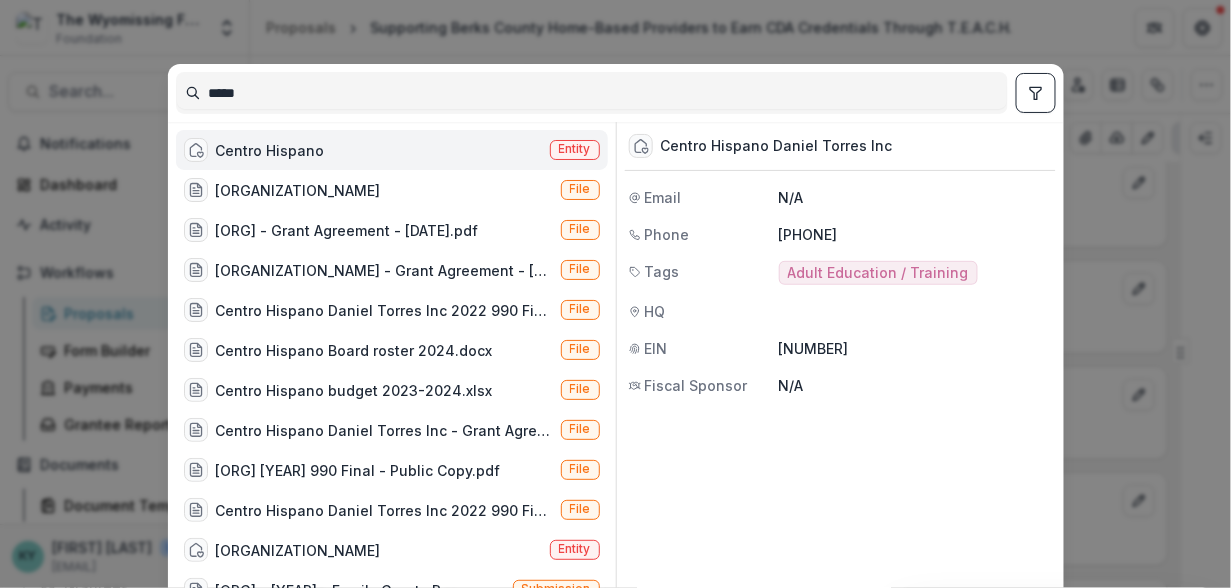 click on "Entity" at bounding box center (575, 149) 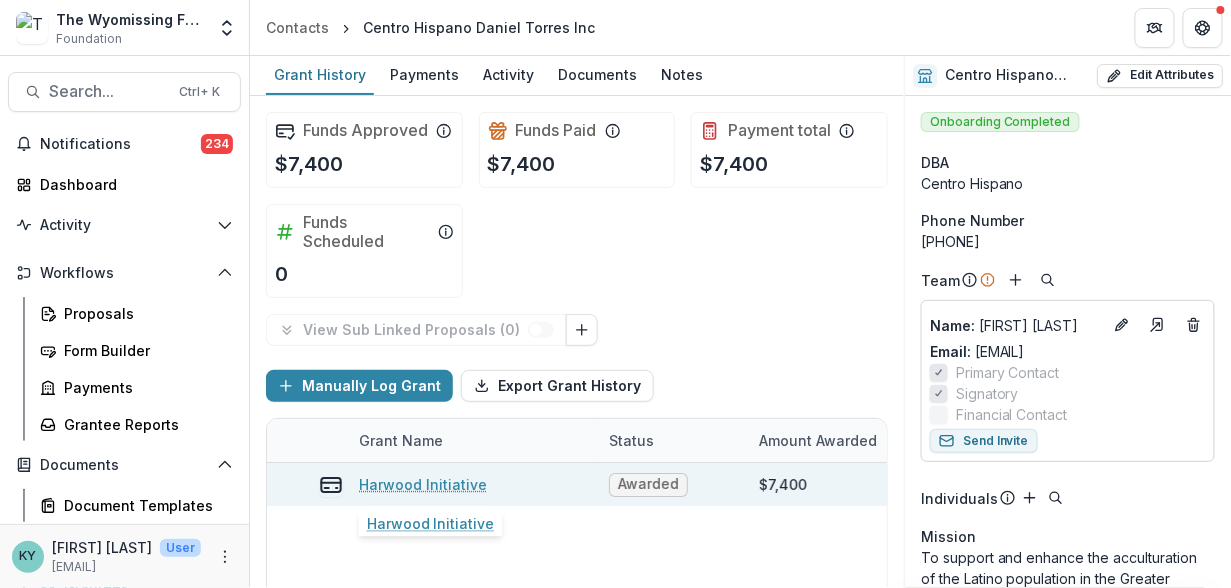 click on "Harwood Initiative" at bounding box center (423, 484) 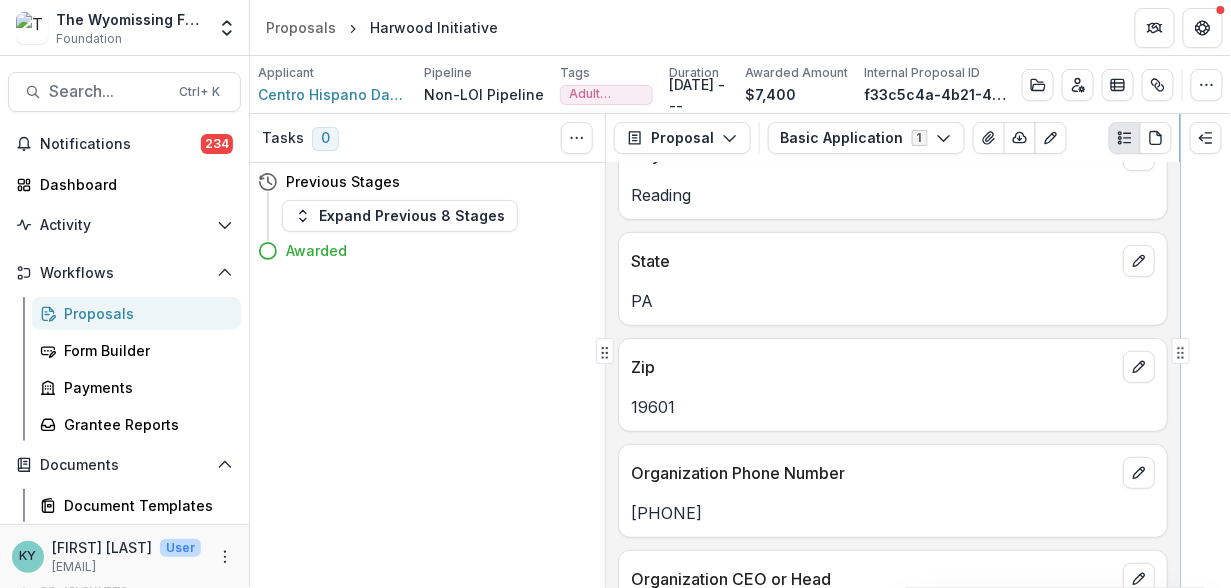 scroll, scrollTop: 2257, scrollLeft: 0, axis: vertical 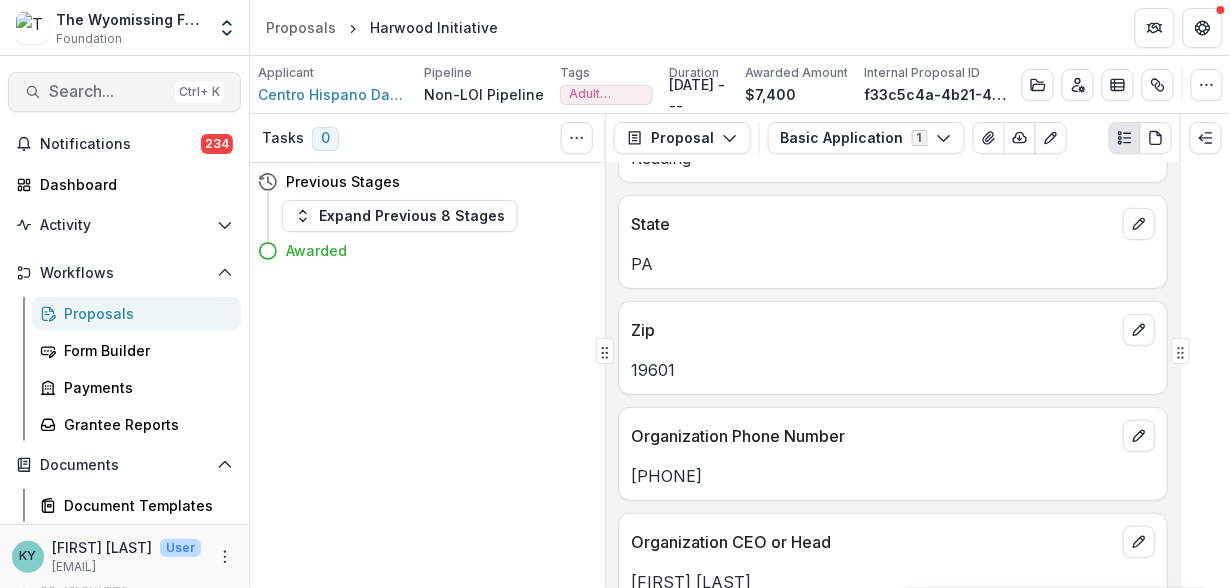 click on "Search..." at bounding box center (108, 91) 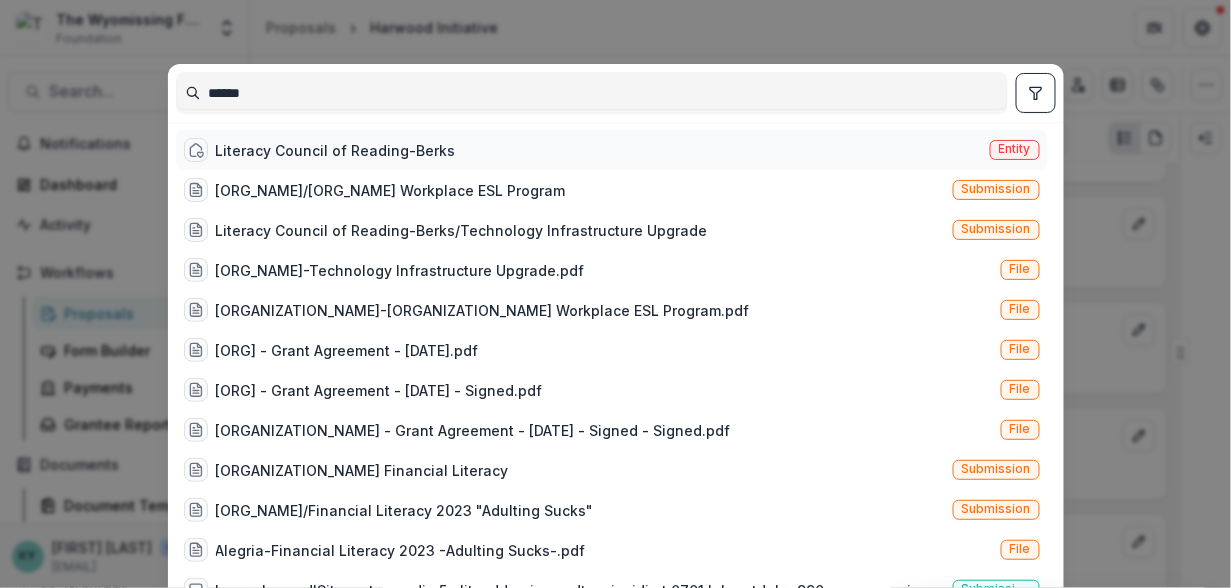 type on "******" 